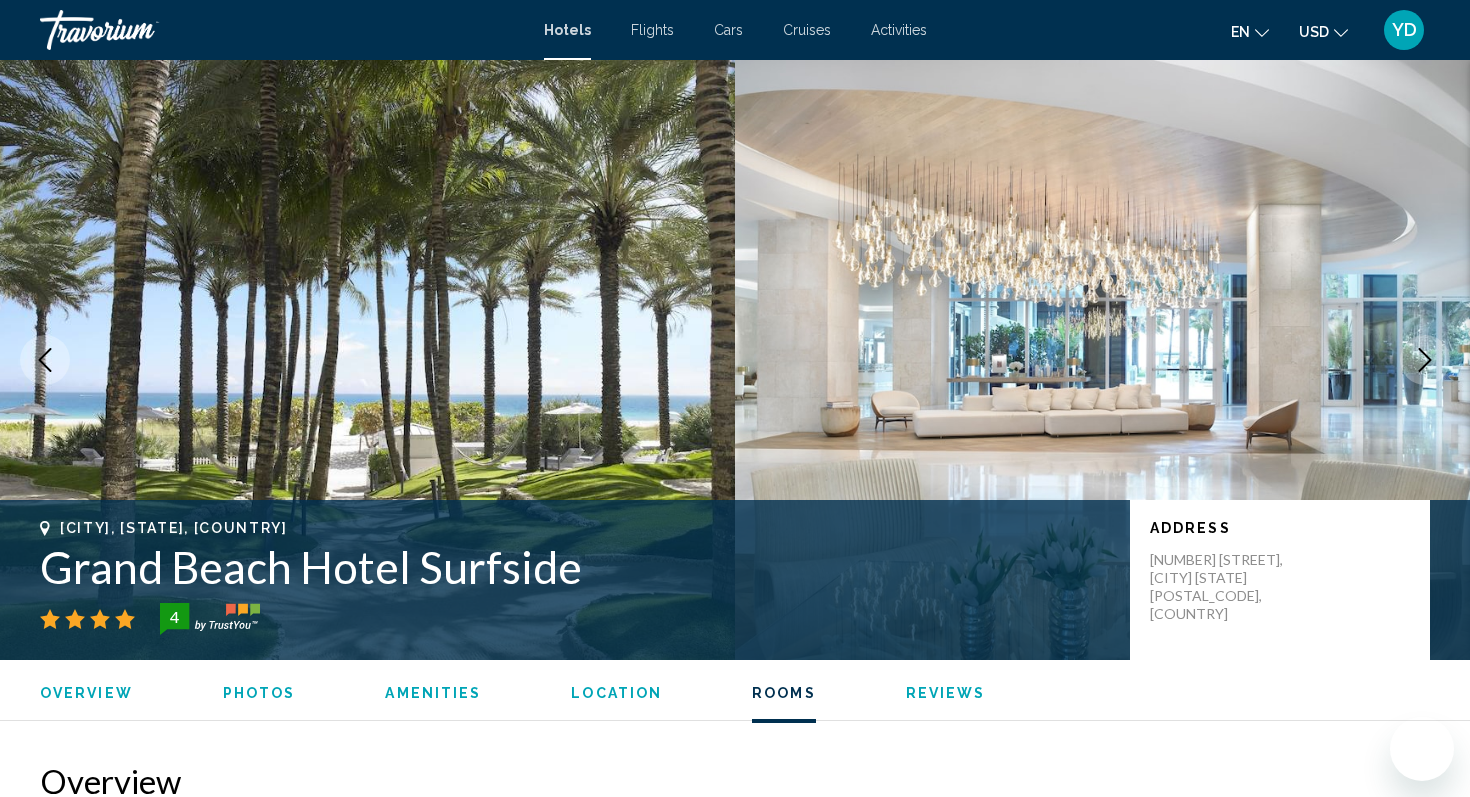 scroll, scrollTop: 2471, scrollLeft: 0, axis: vertical 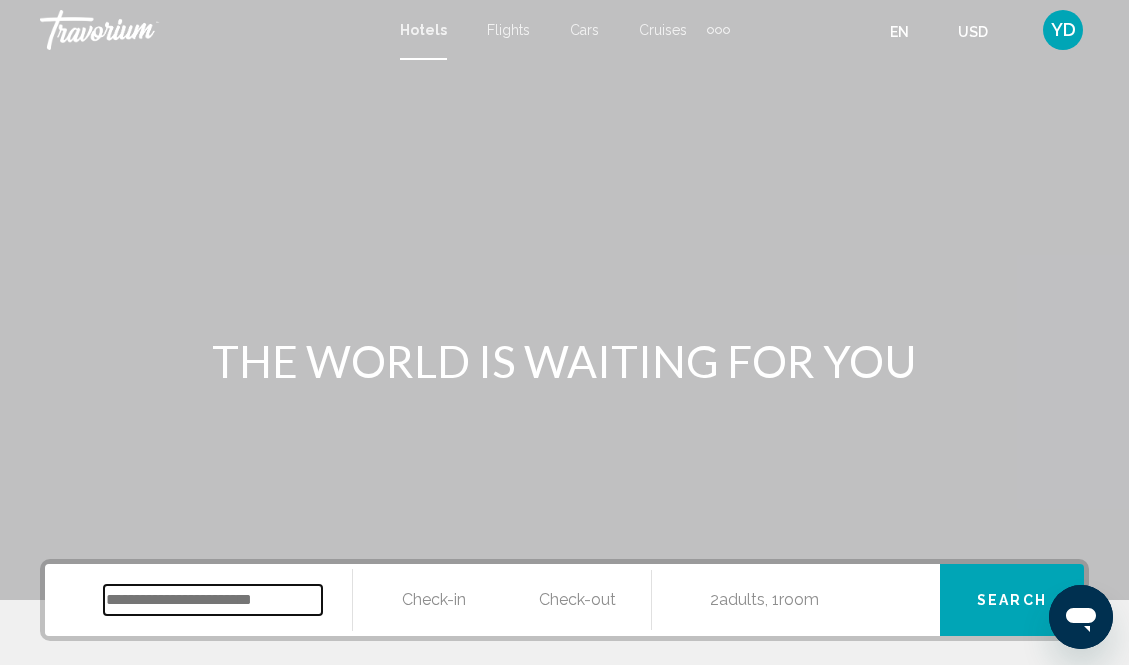 click at bounding box center (213, 600) 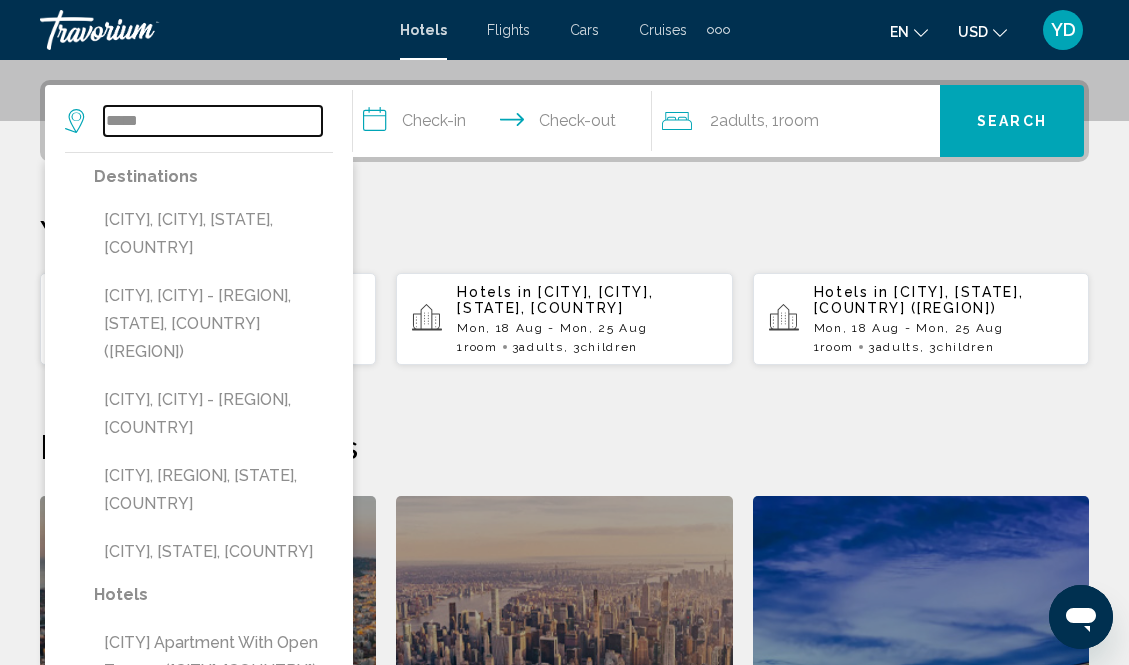 scroll, scrollTop: 476, scrollLeft: 0, axis: vertical 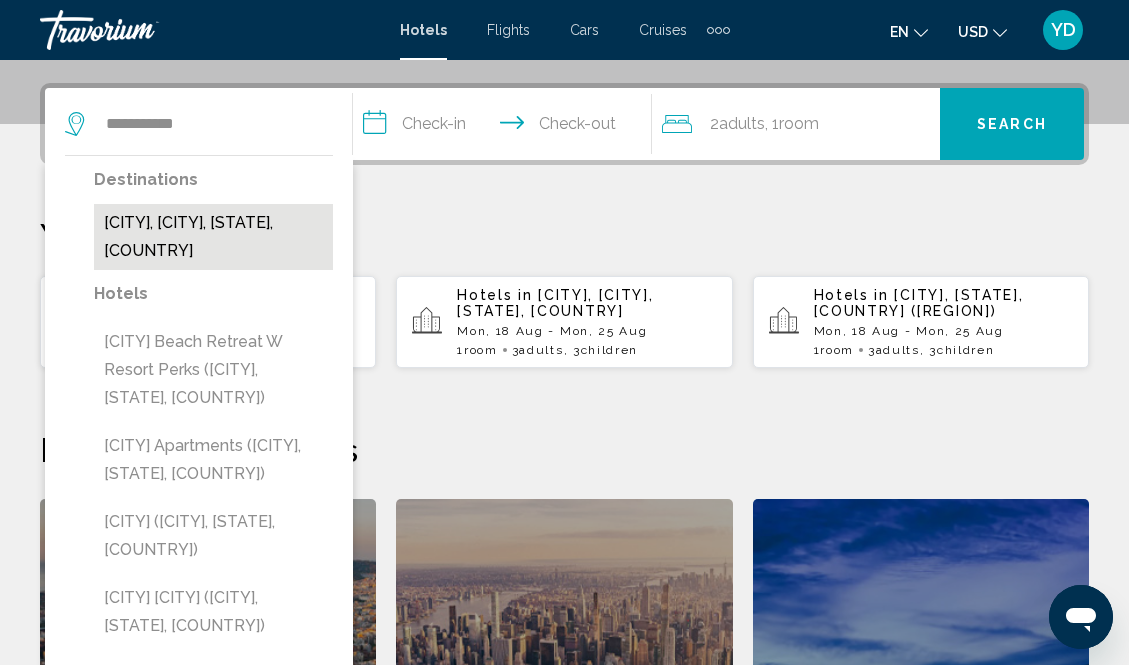 click on "Sunny Isles Beach, Miami, FL, United States" at bounding box center [213, 237] 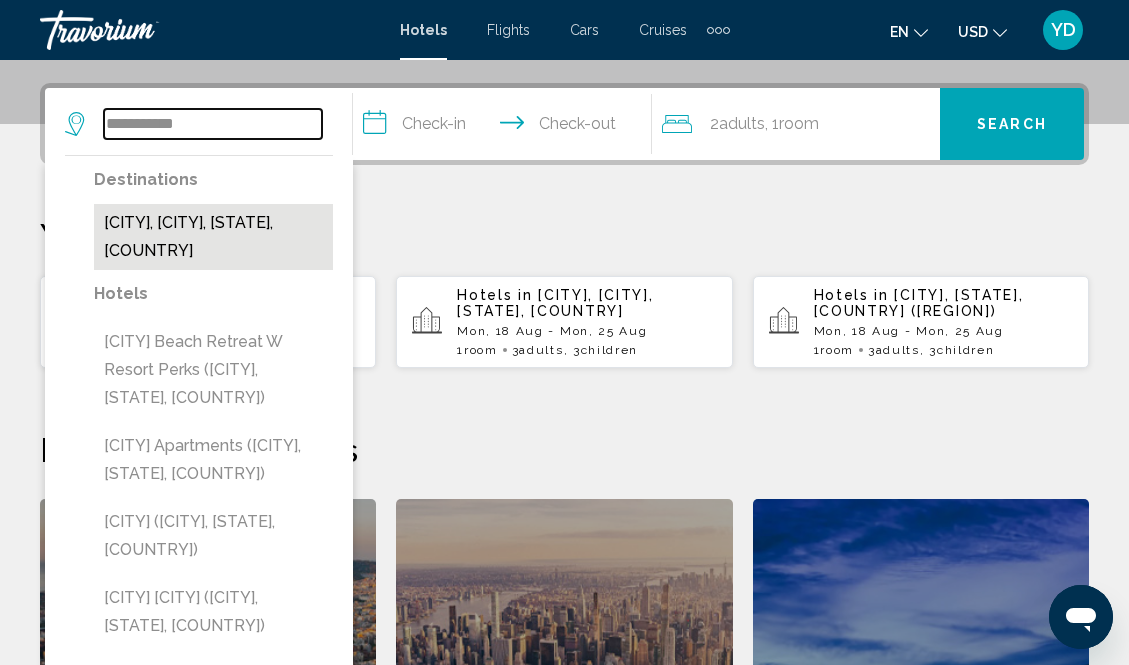 type on "**********" 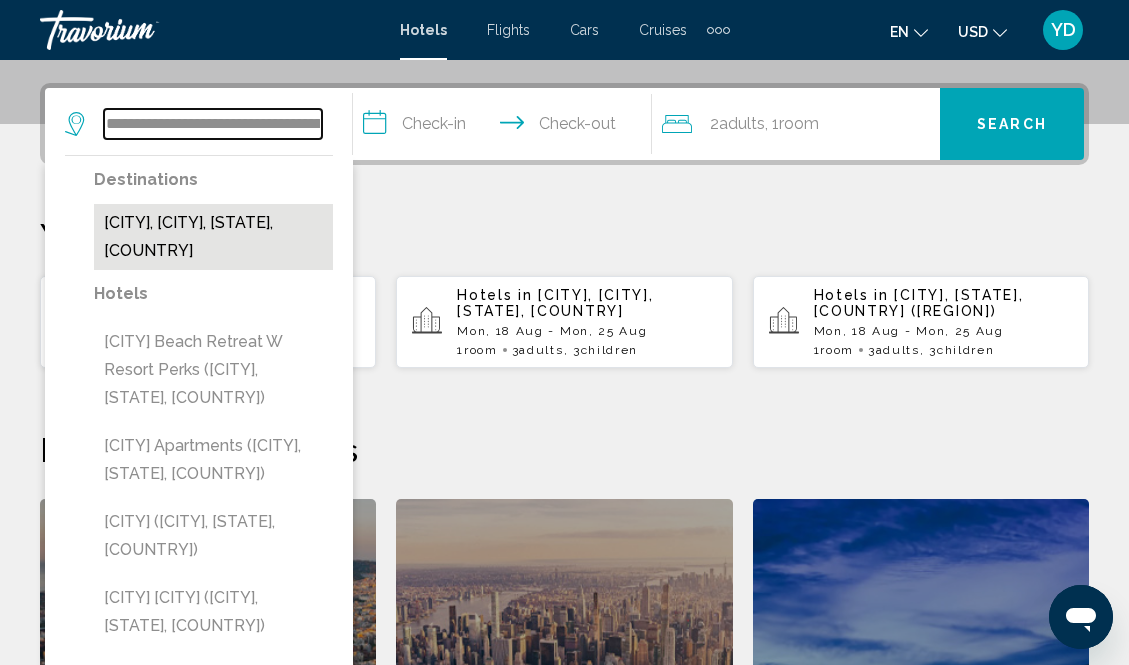 scroll, scrollTop: 494, scrollLeft: 0, axis: vertical 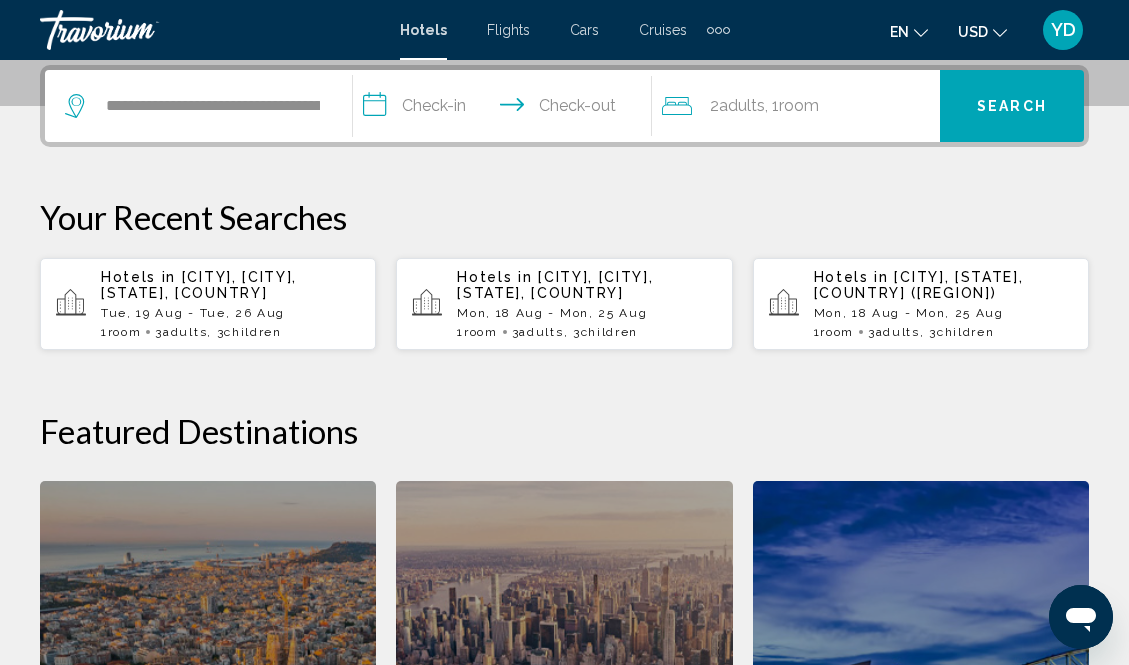 click on "**********" at bounding box center [506, 109] 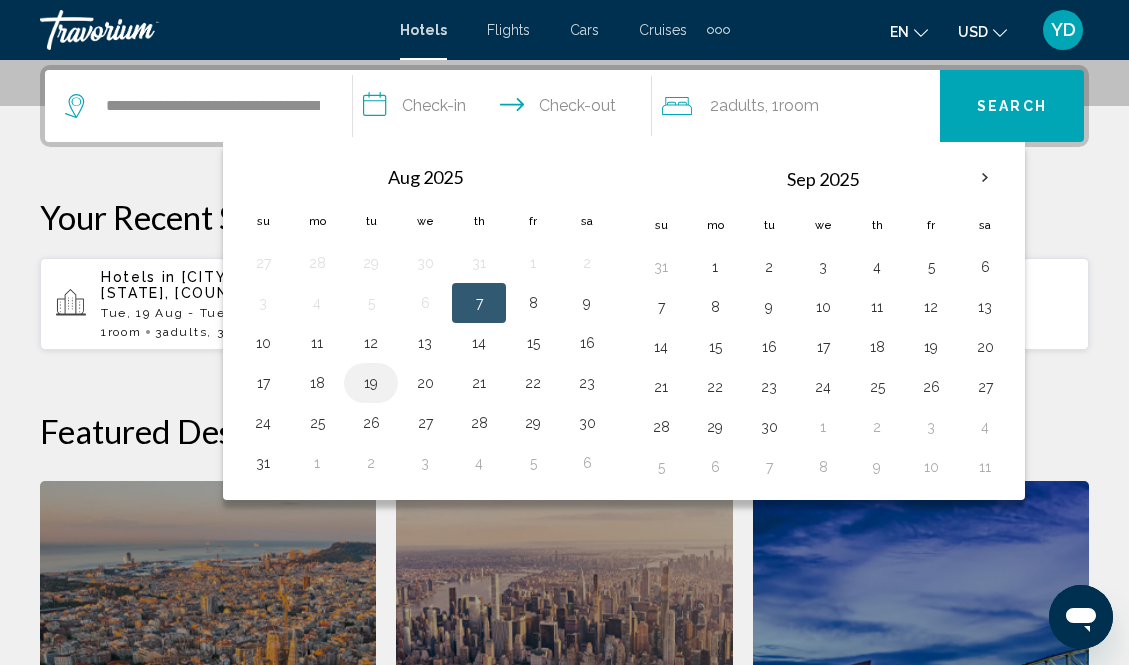 click on "19" at bounding box center [371, 383] 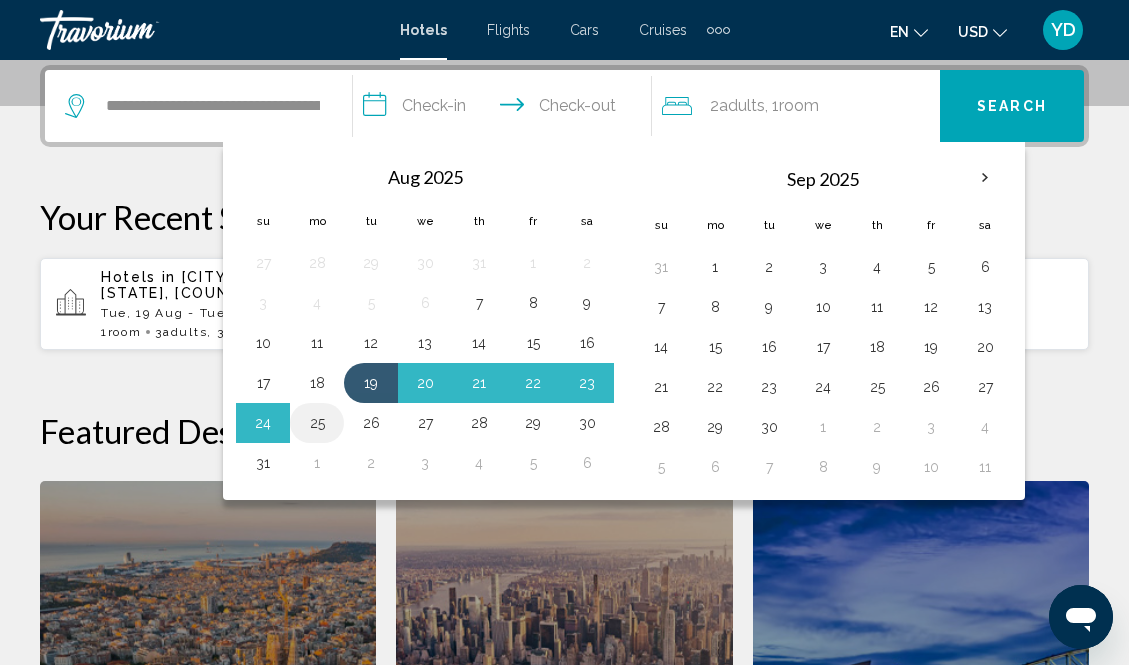 click on "25" at bounding box center [317, 423] 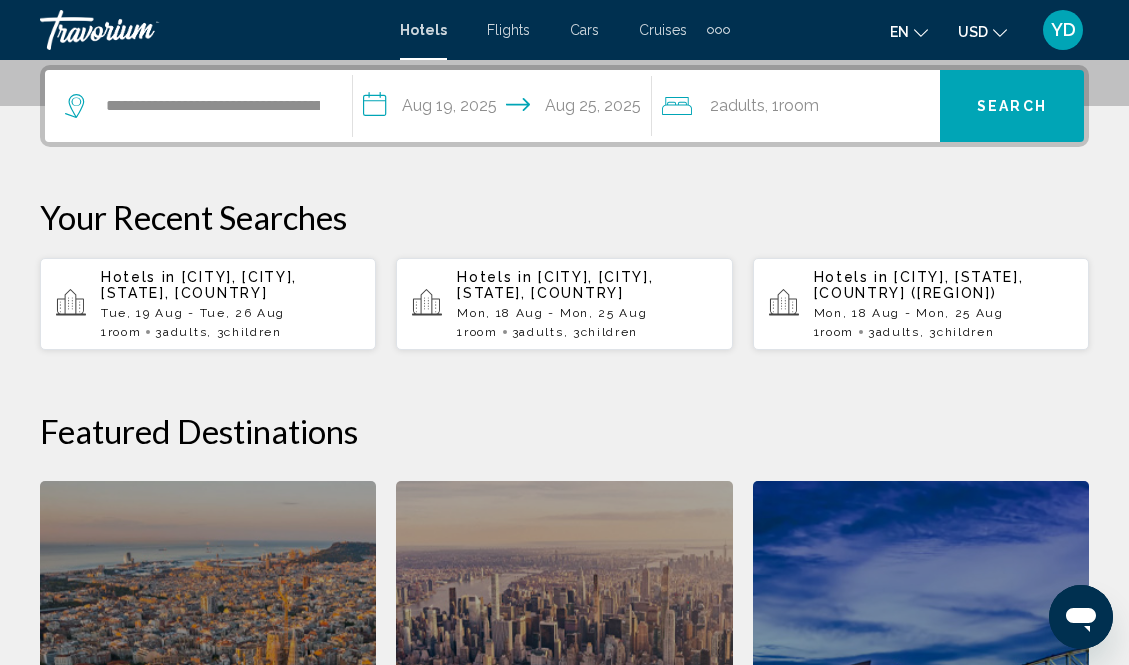 click on "2  Adult Adults , 1  Room rooms" 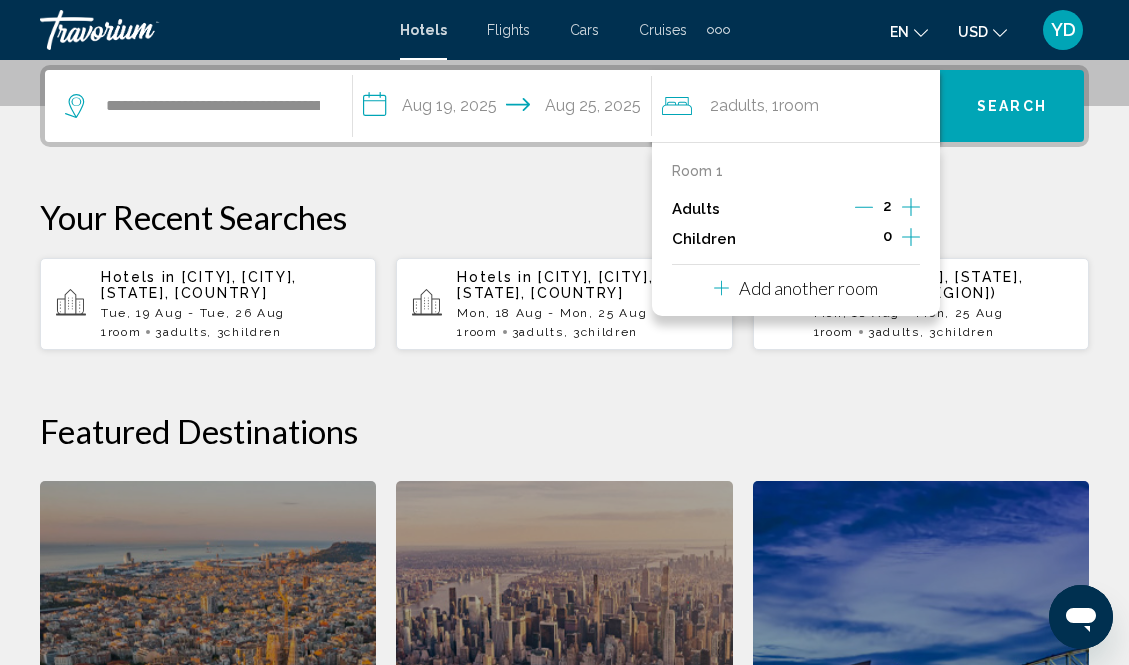 click 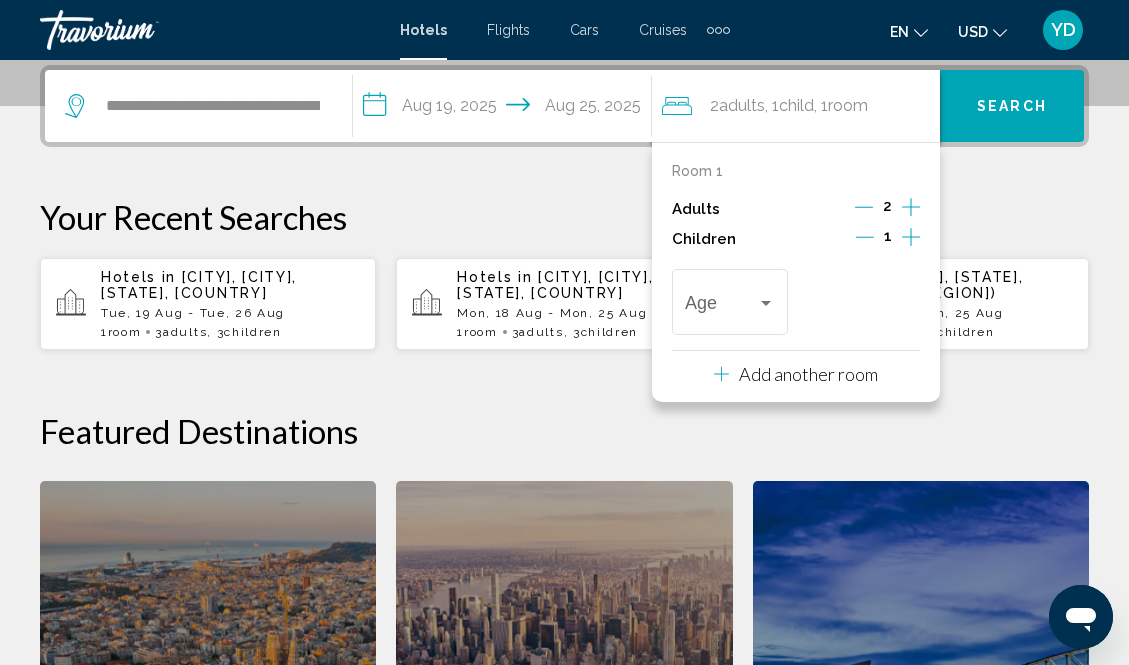 click 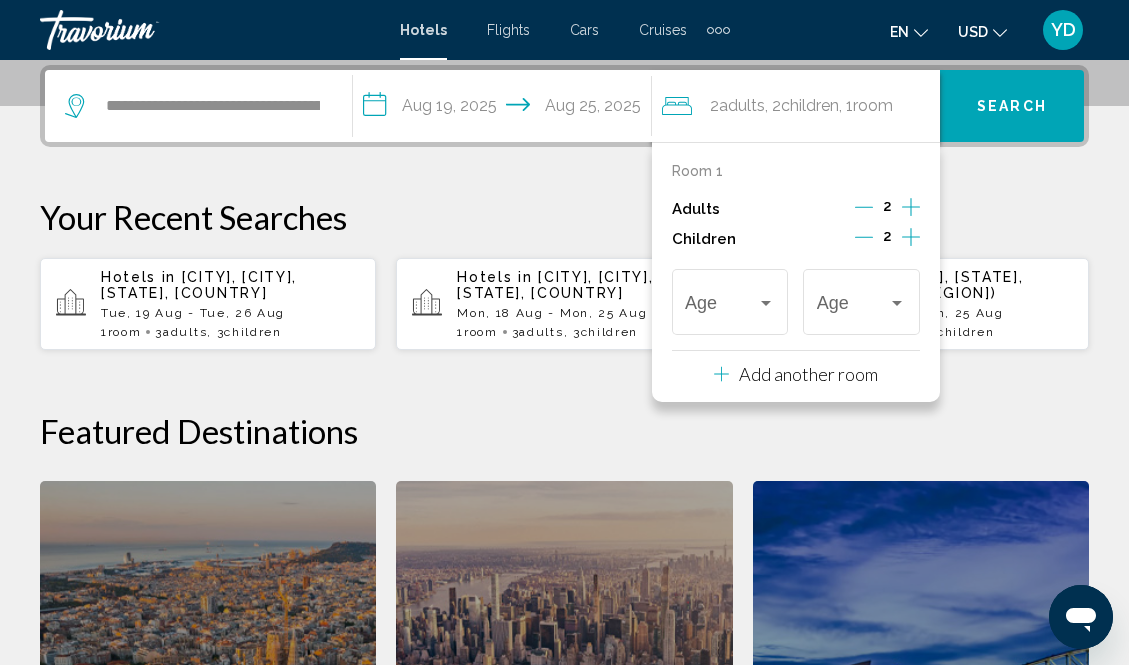 click 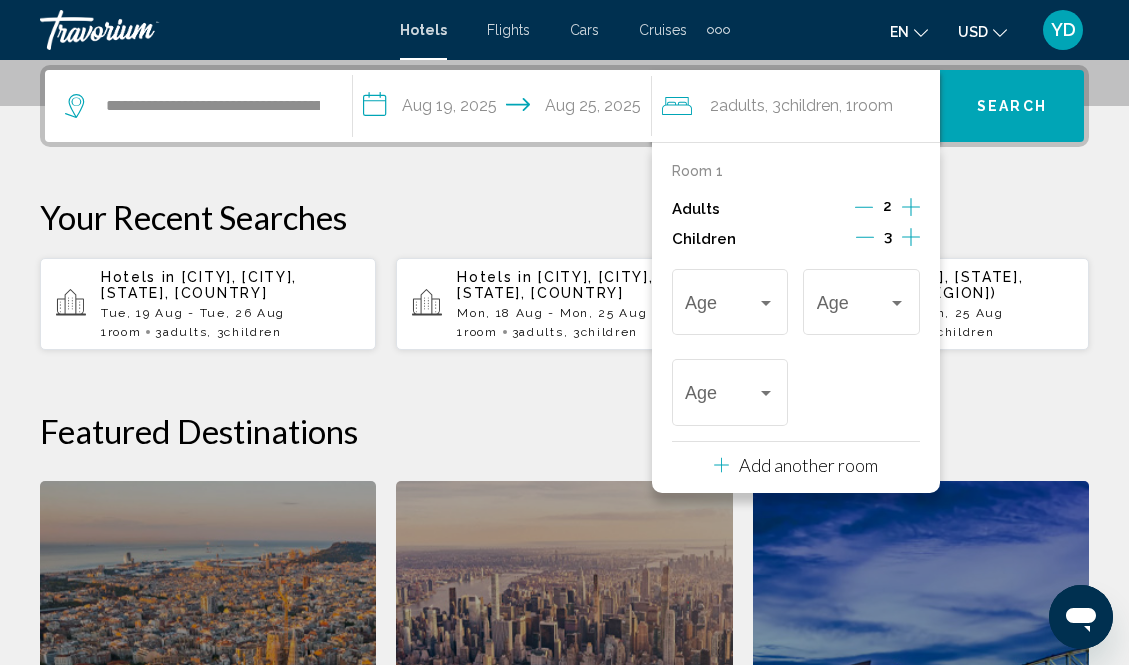 click 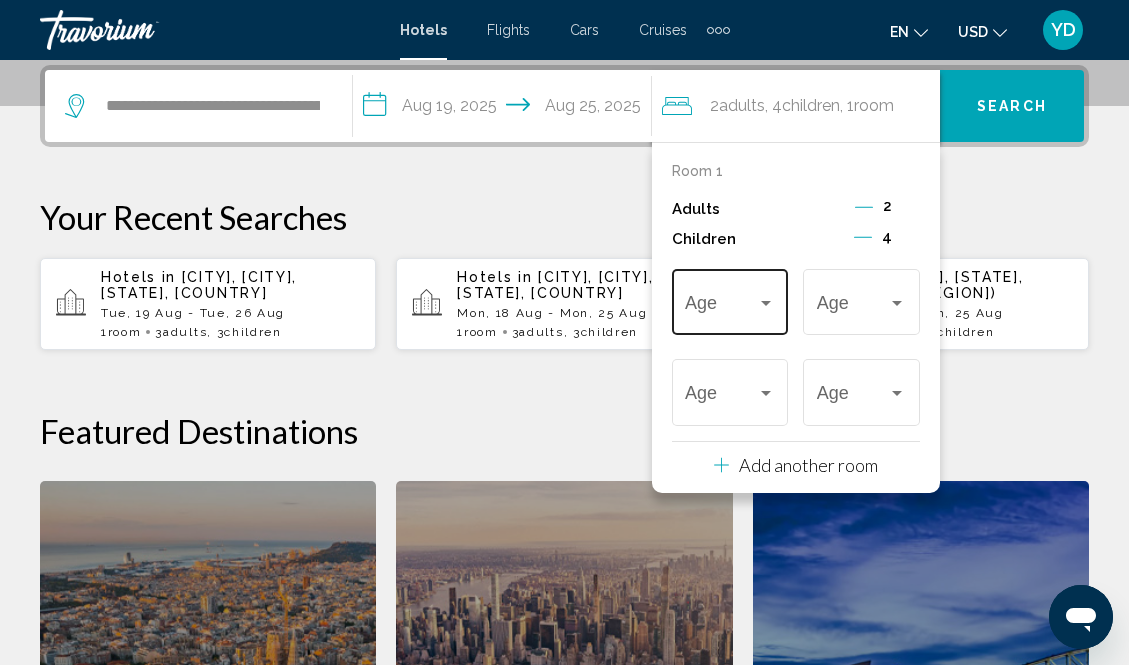 click on "Age" at bounding box center [730, 299] 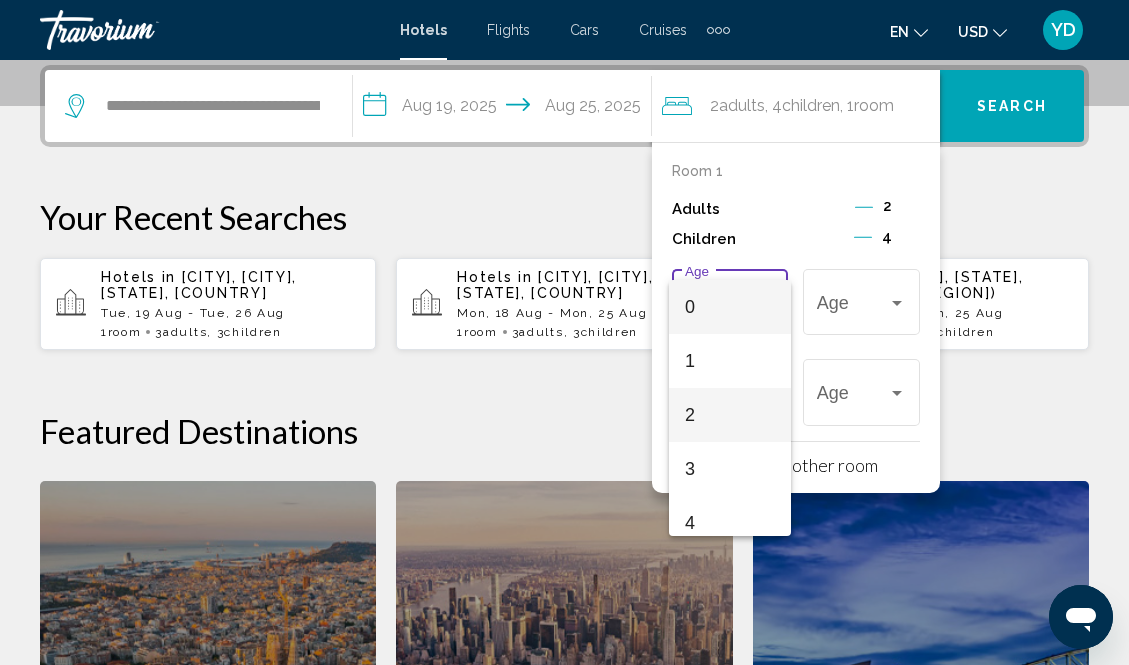 scroll, scrollTop: 5, scrollLeft: 0, axis: vertical 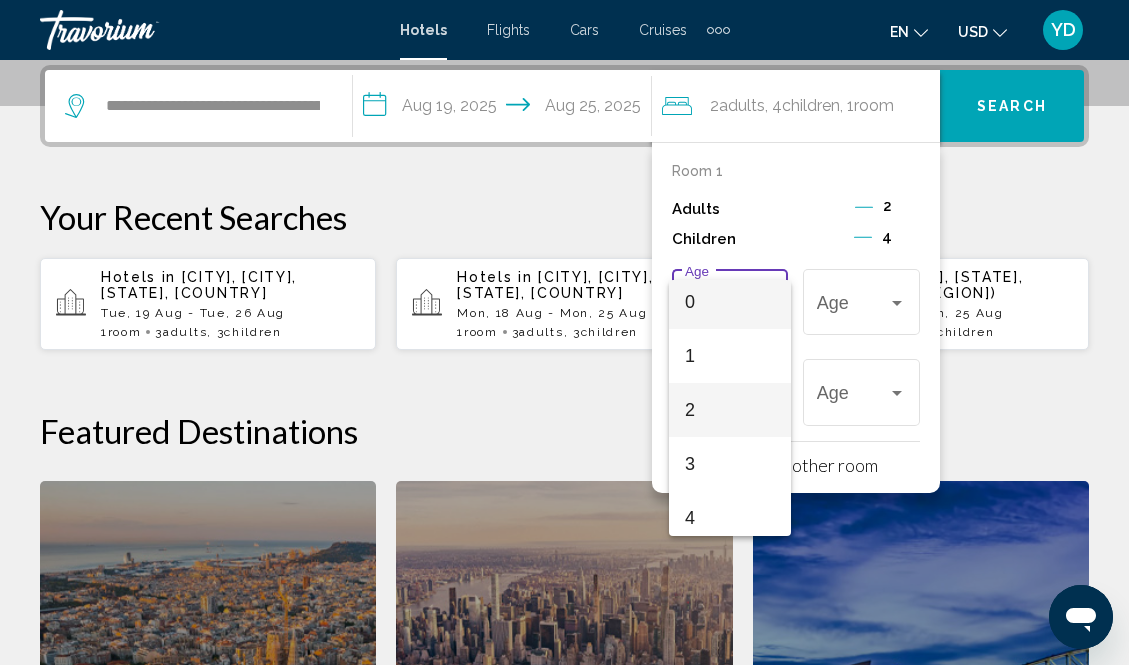 click on "2" at bounding box center (730, 410) 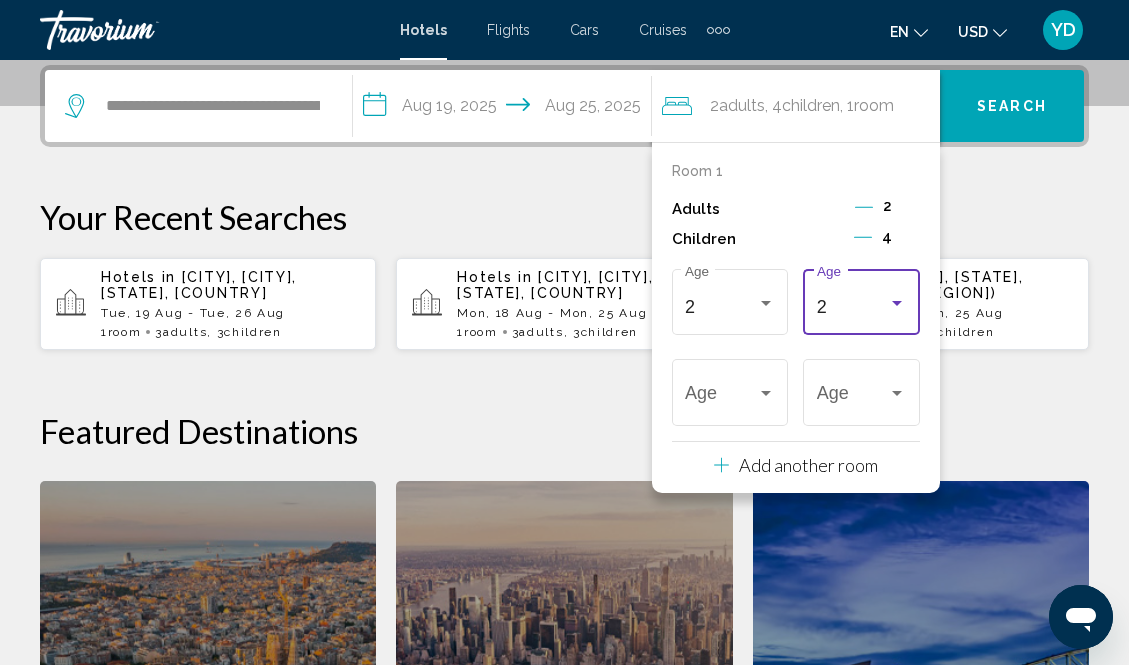 click on "2" at bounding box center (853, 307) 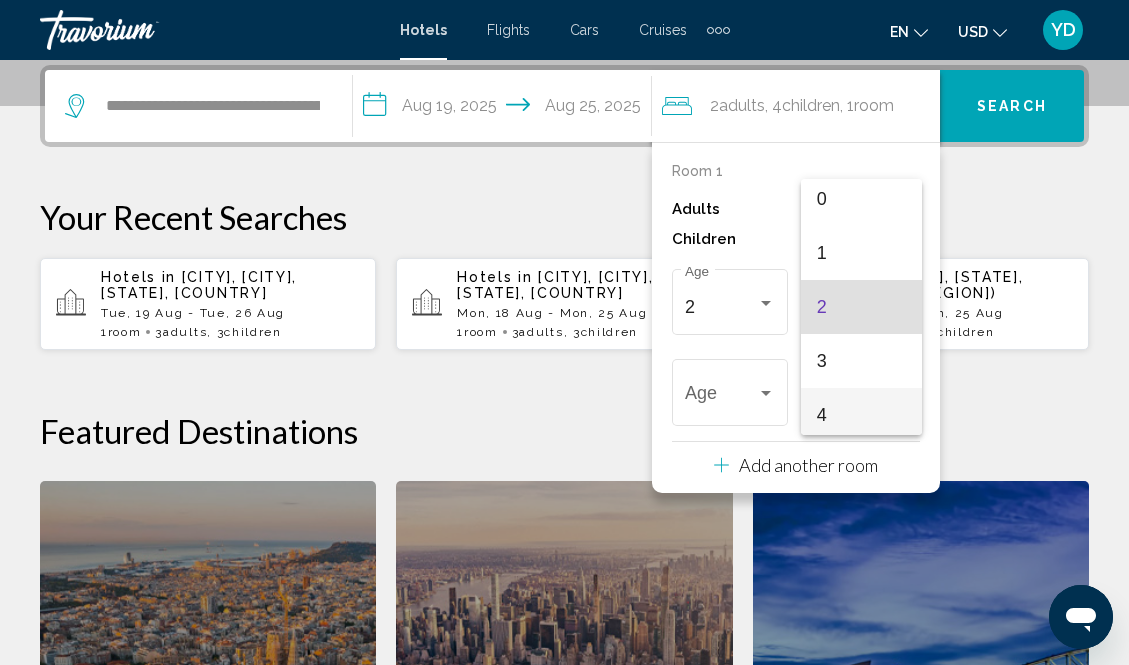 click on "4" at bounding box center (862, 415) 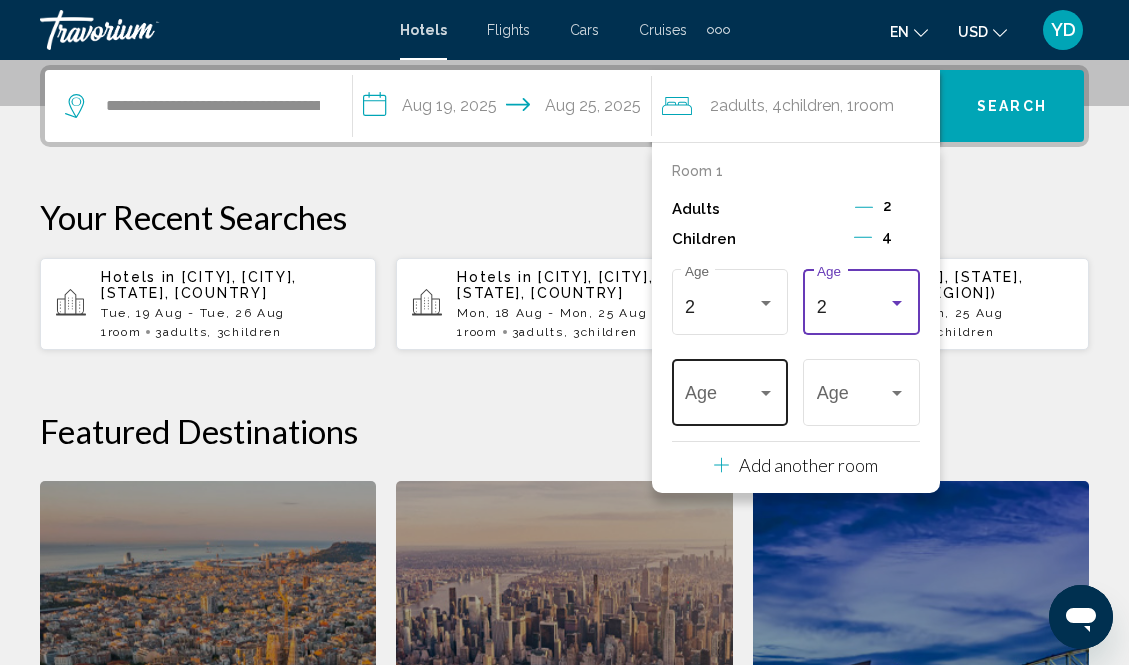 scroll, scrollTop: 14, scrollLeft: 0, axis: vertical 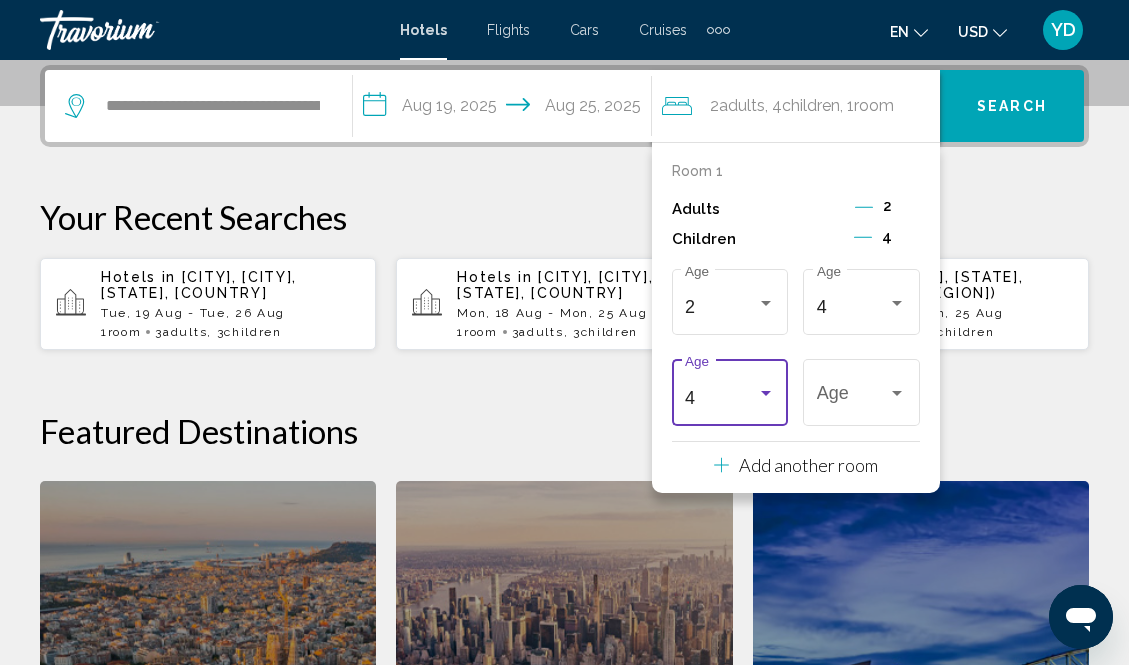 click on "4 Age" at bounding box center (730, 390) 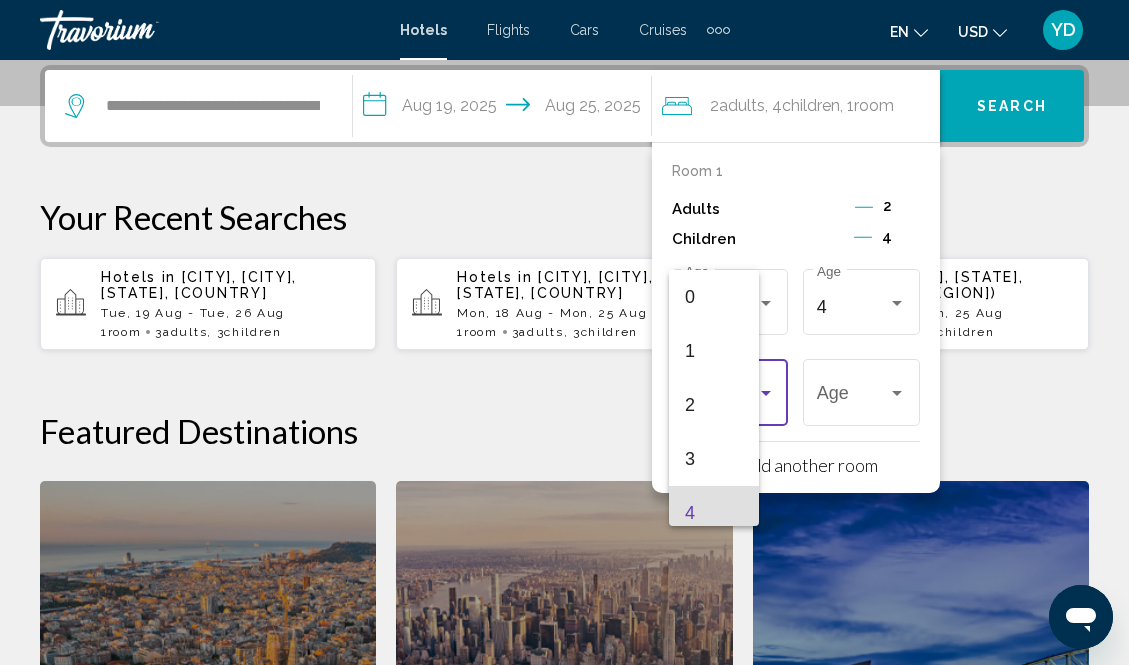 scroll, scrollTop: 115, scrollLeft: 0, axis: vertical 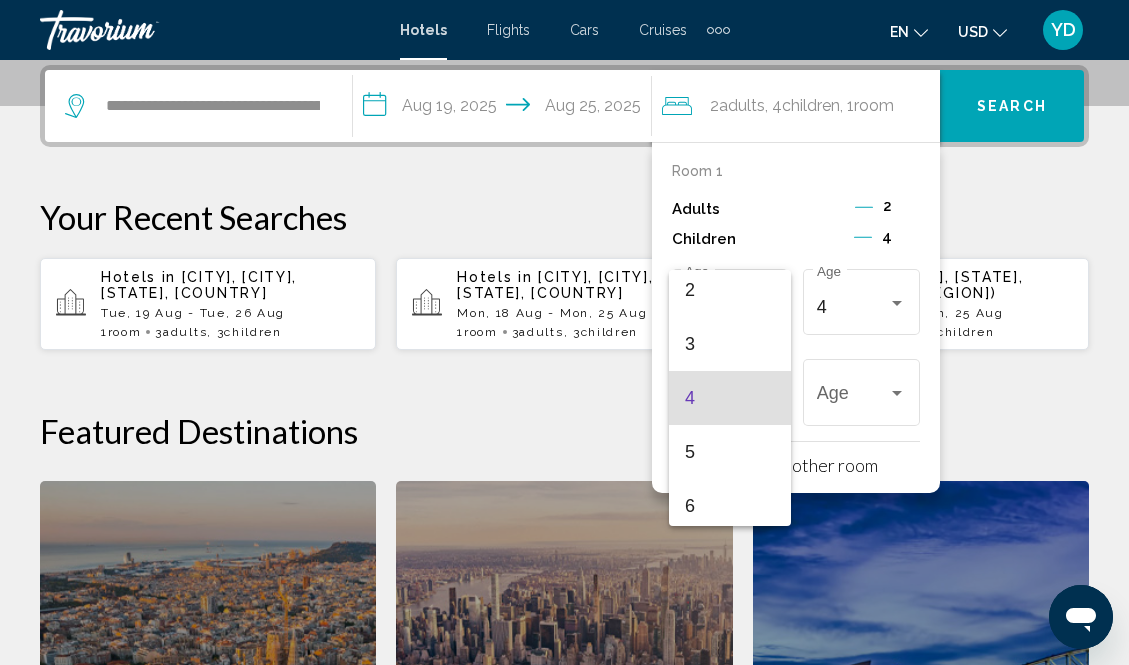 click at bounding box center (564, 332) 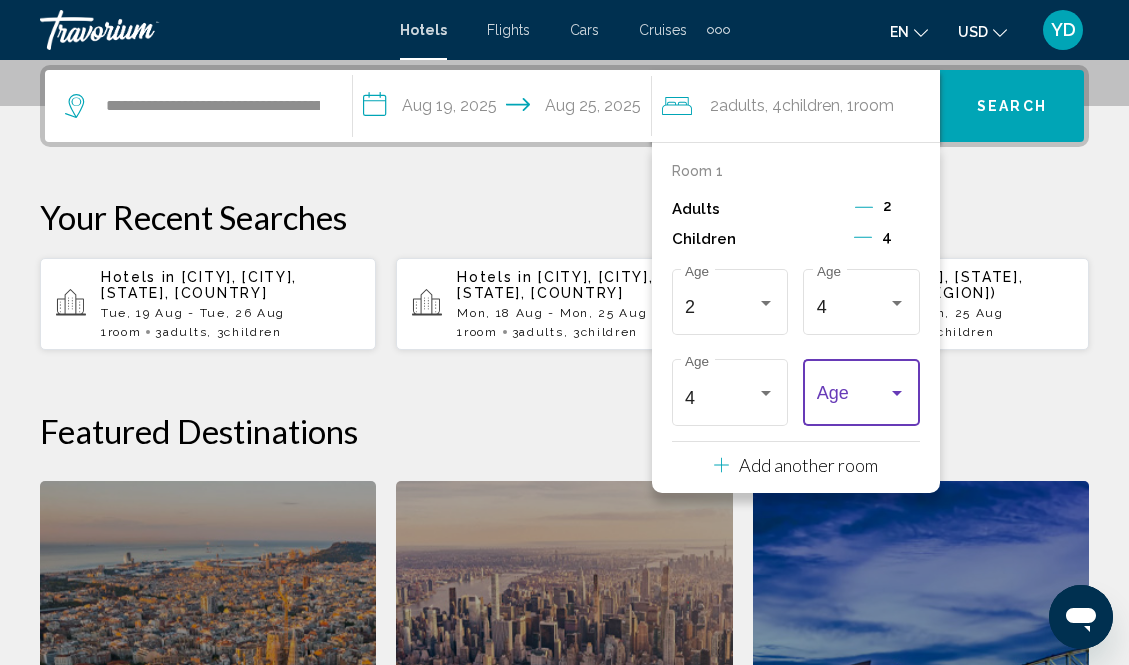 click at bounding box center (853, 398) 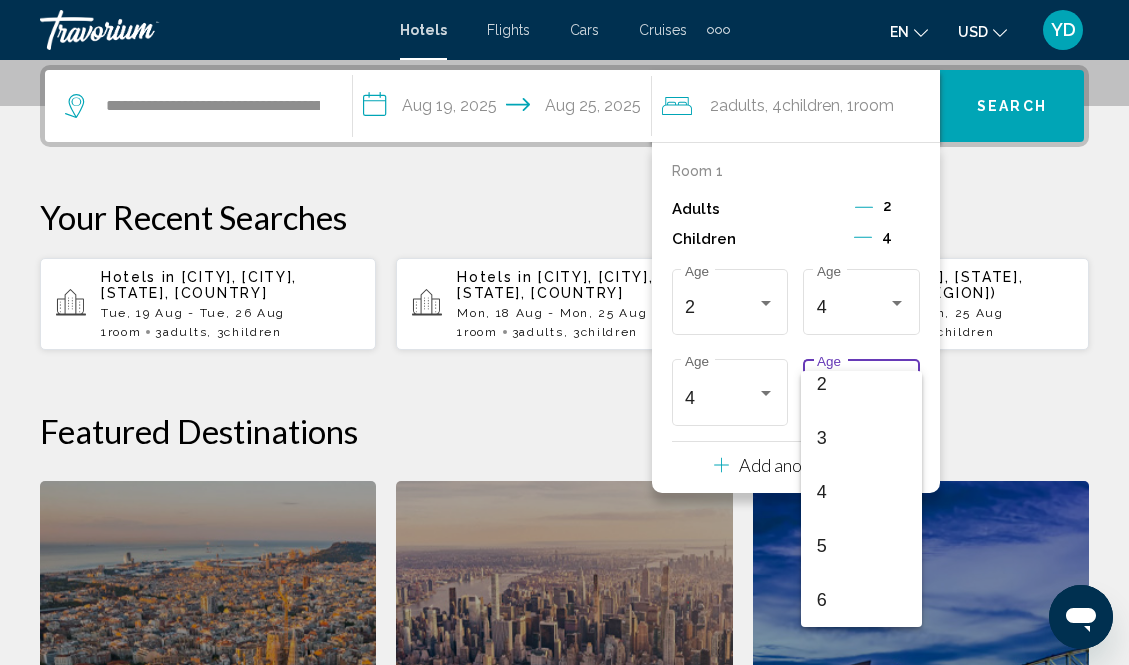 scroll, scrollTop: 124, scrollLeft: 0, axis: vertical 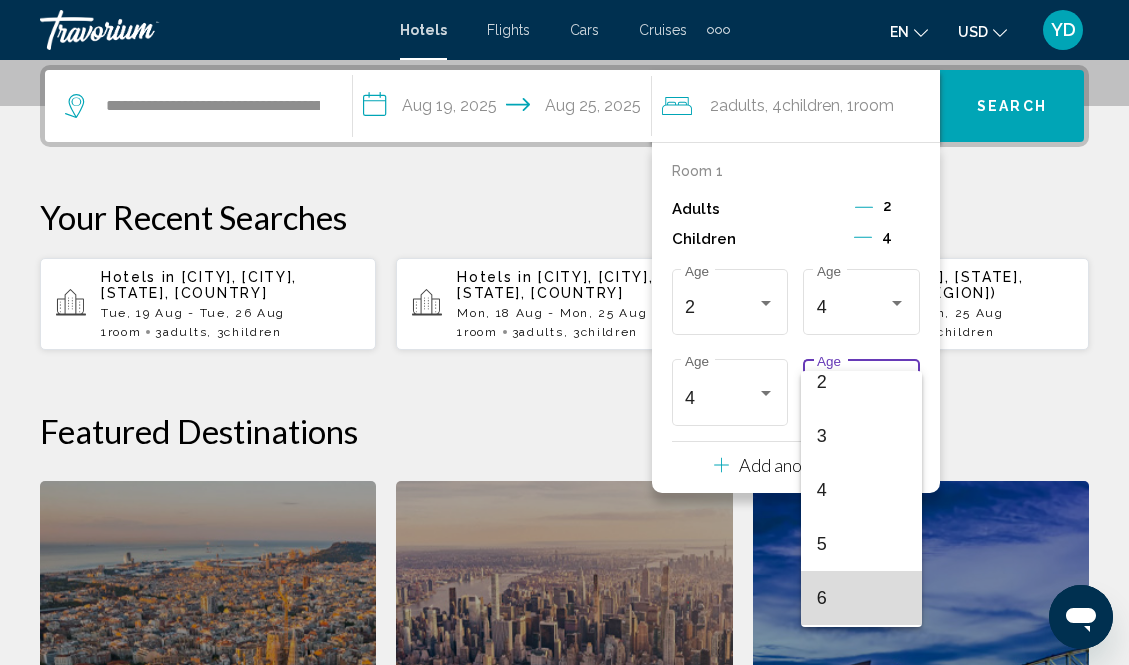 click on "6" at bounding box center (862, 598) 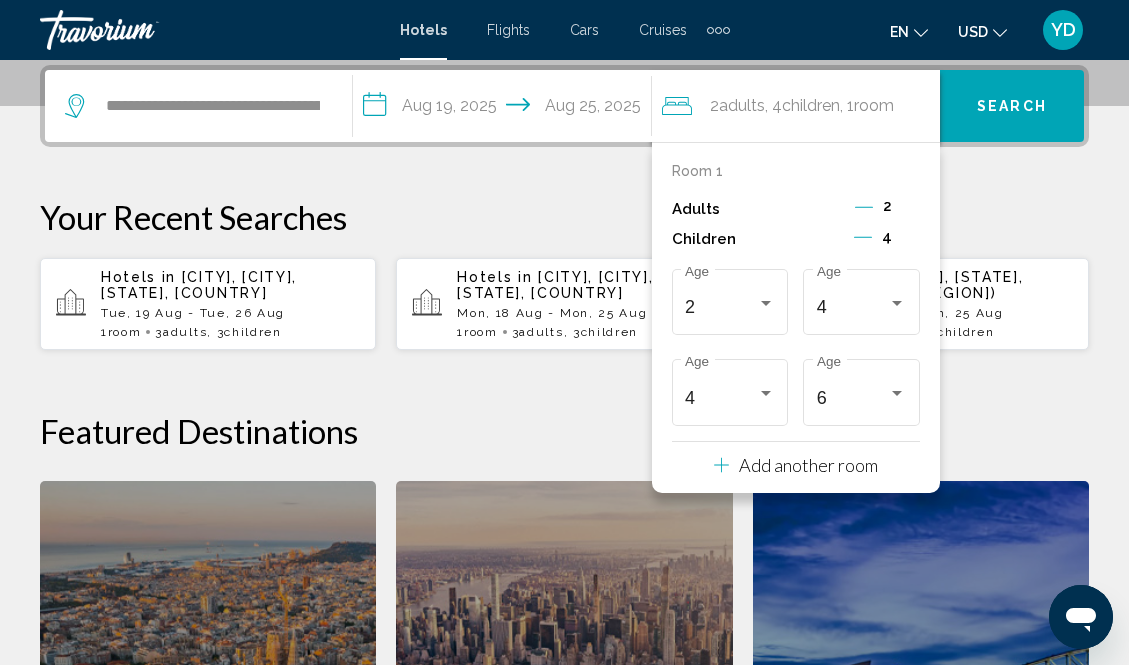 click on "**********" at bounding box center (564, 504) 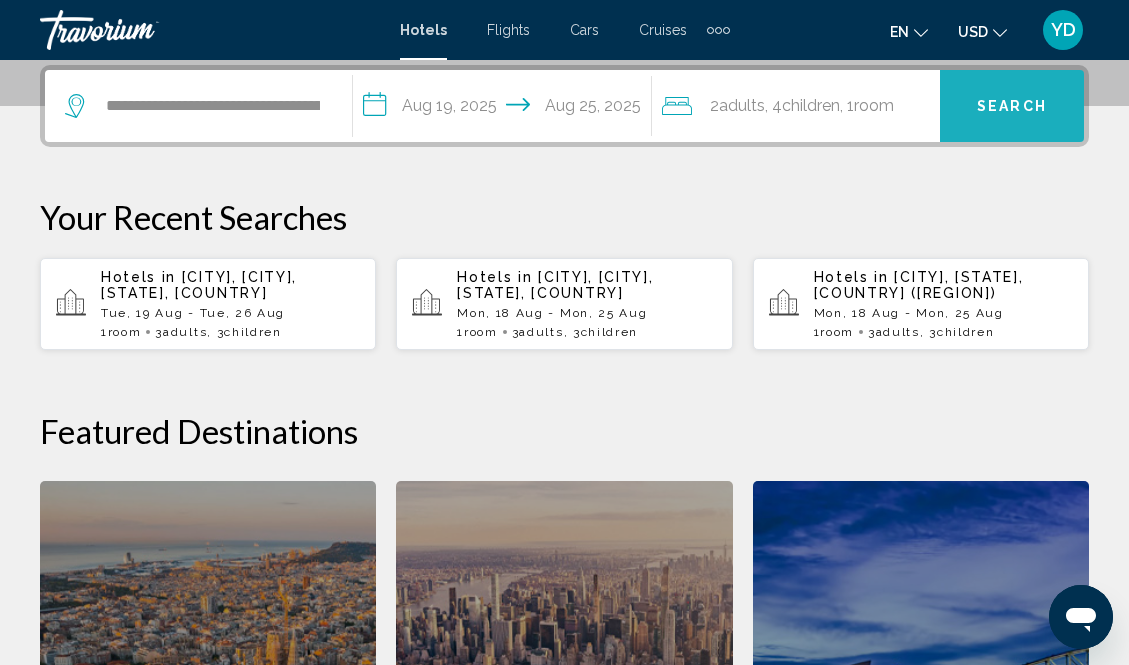 click on "Search" at bounding box center (1012, 107) 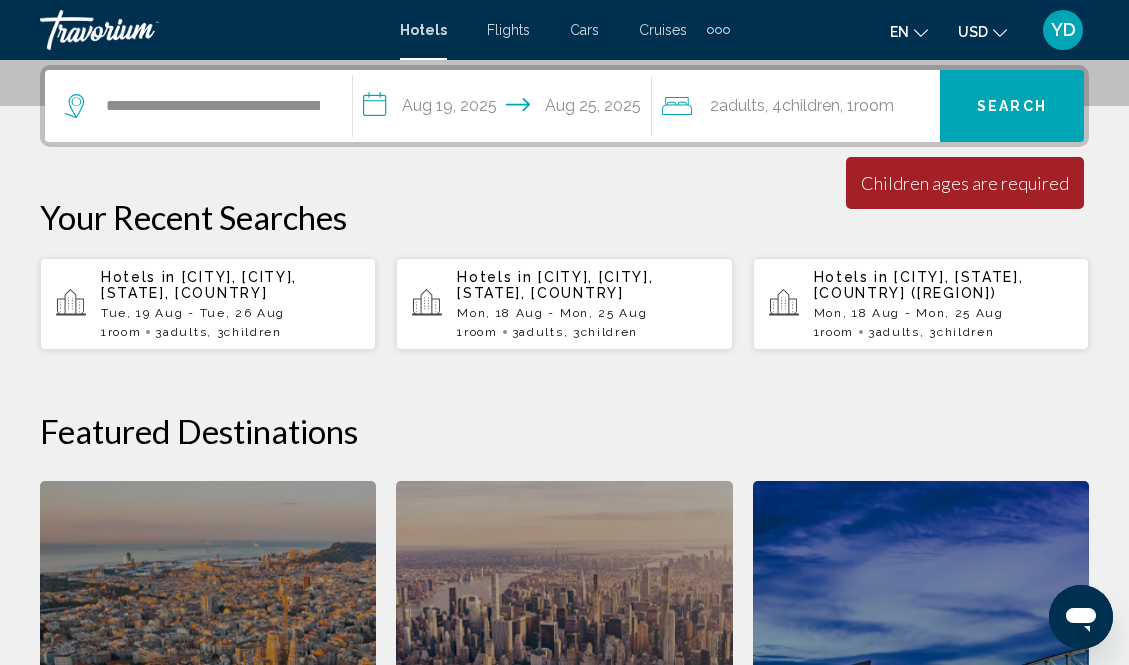 click on "2  Adult Adults , 4  Child Children , 1  Room rooms" 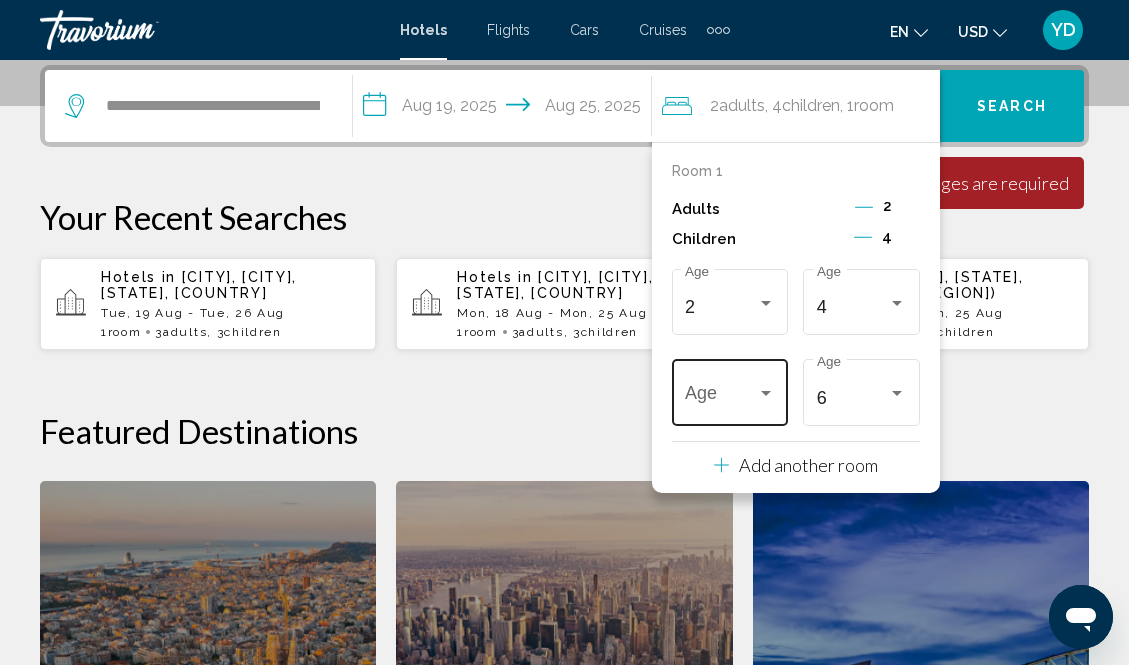 click at bounding box center [721, 398] 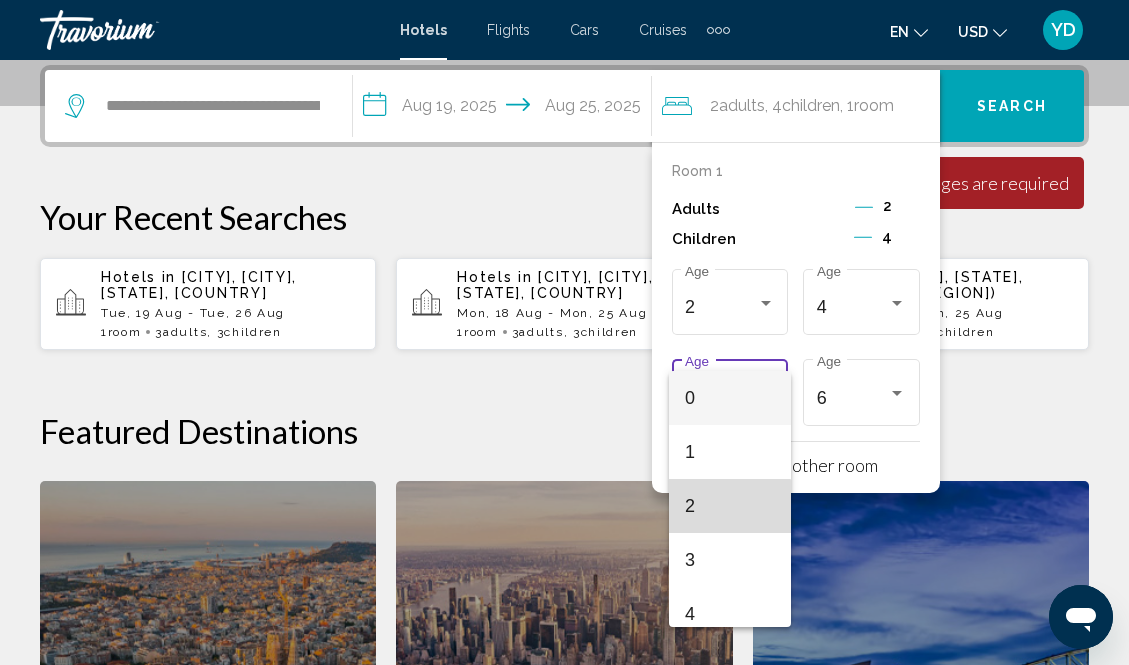 click on "2" at bounding box center [730, 506] 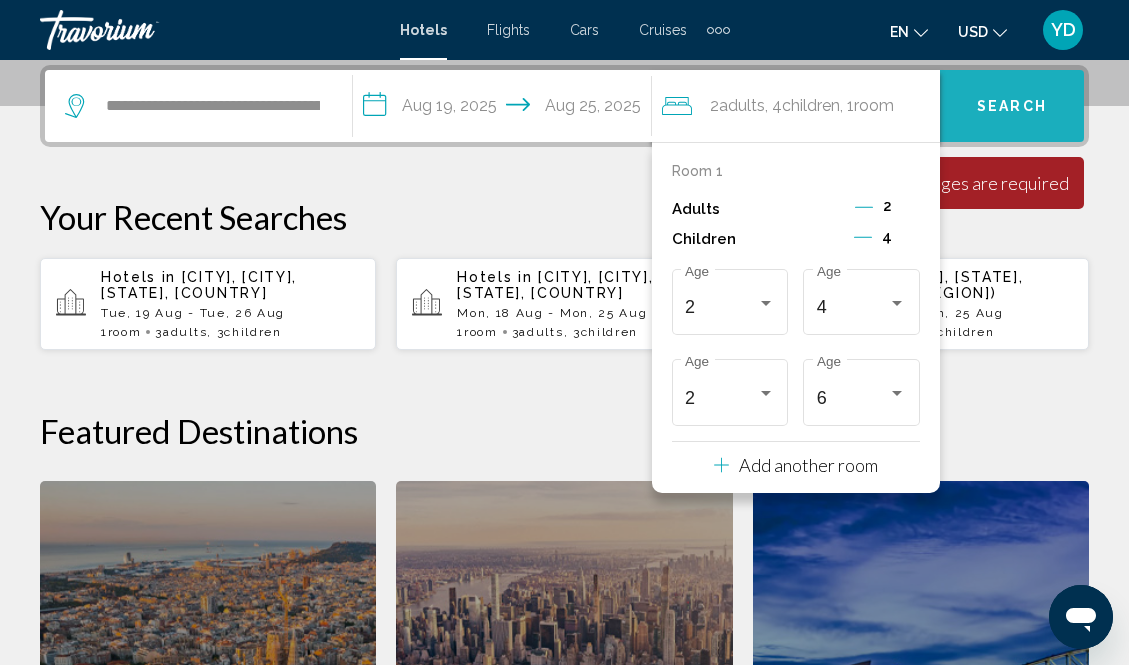 click on "Search" at bounding box center [1012, 106] 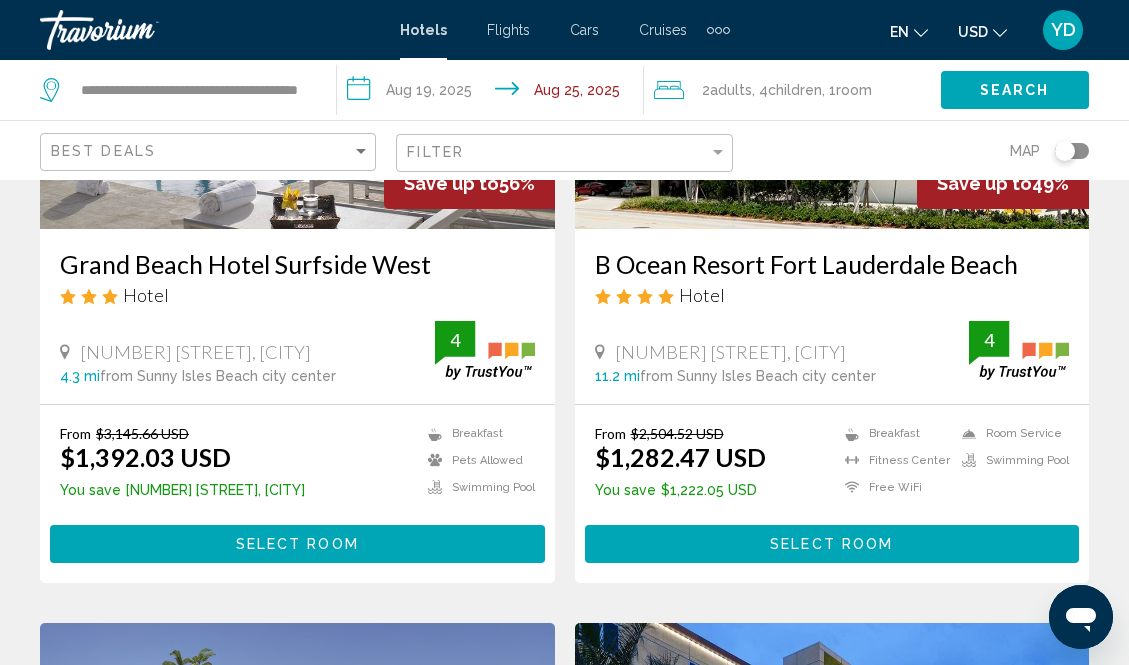 scroll, scrollTop: 350, scrollLeft: 0, axis: vertical 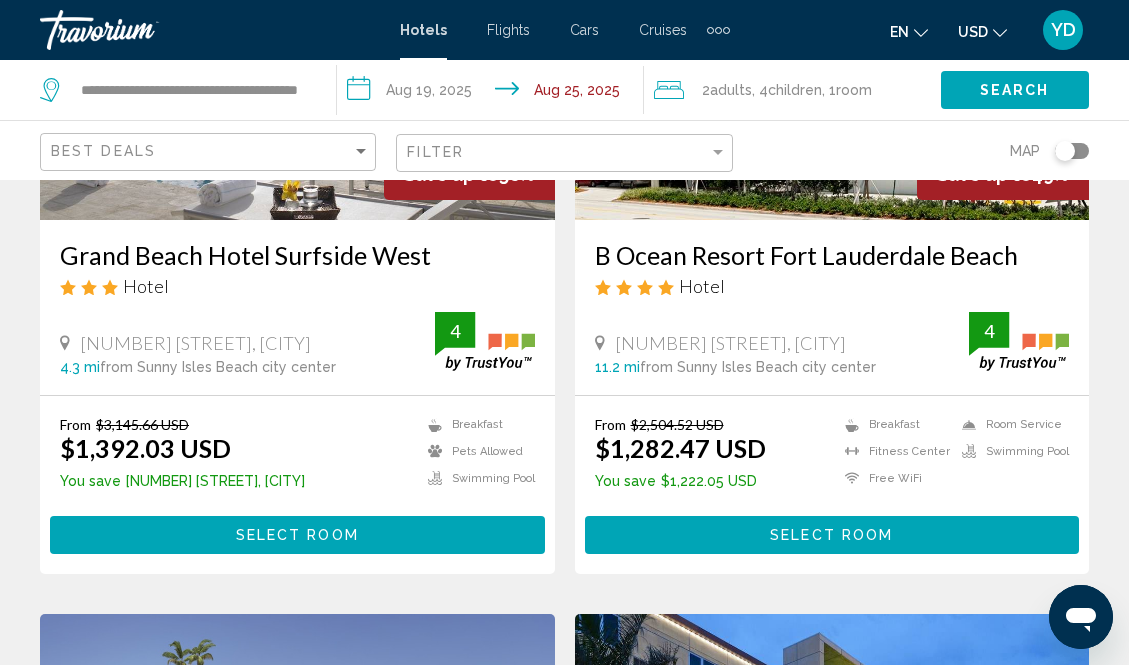 click on "Select Room" at bounding box center (297, 536) 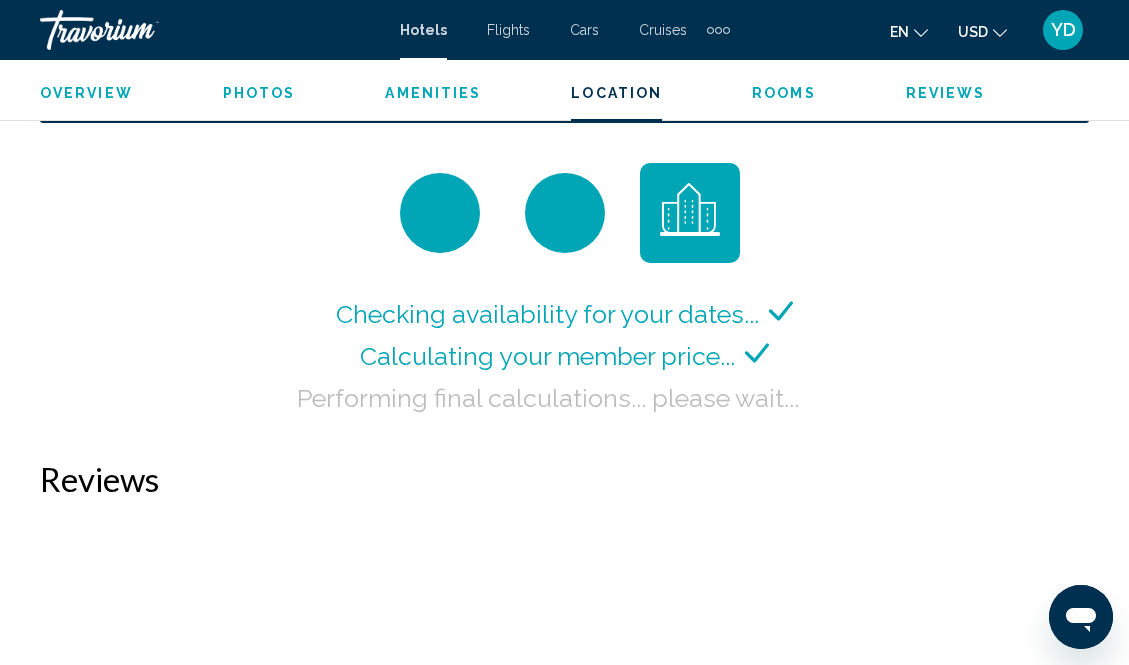 scroll, scrollTop: 2745, scrollLeft: 0, axis: vertical 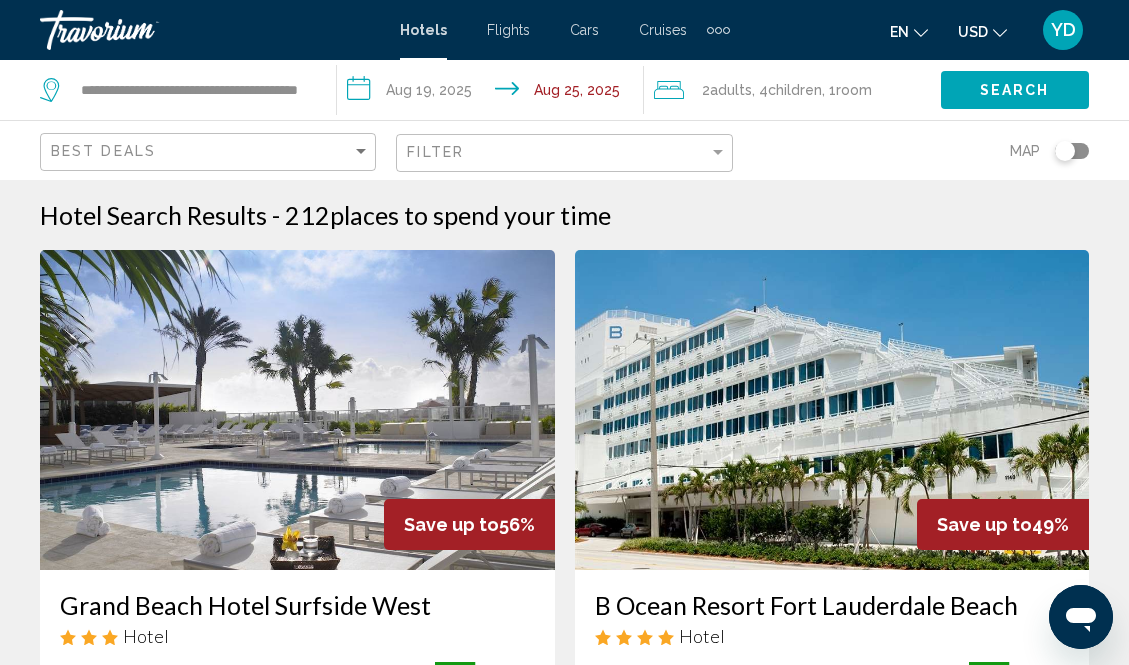 click on "Filter" 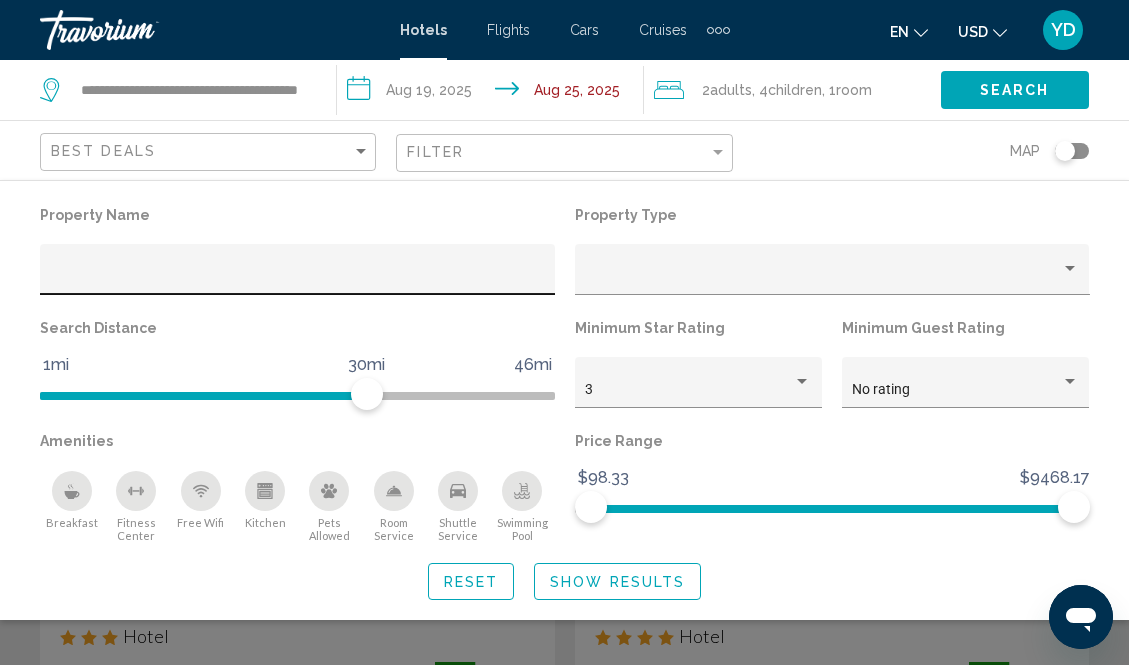 click 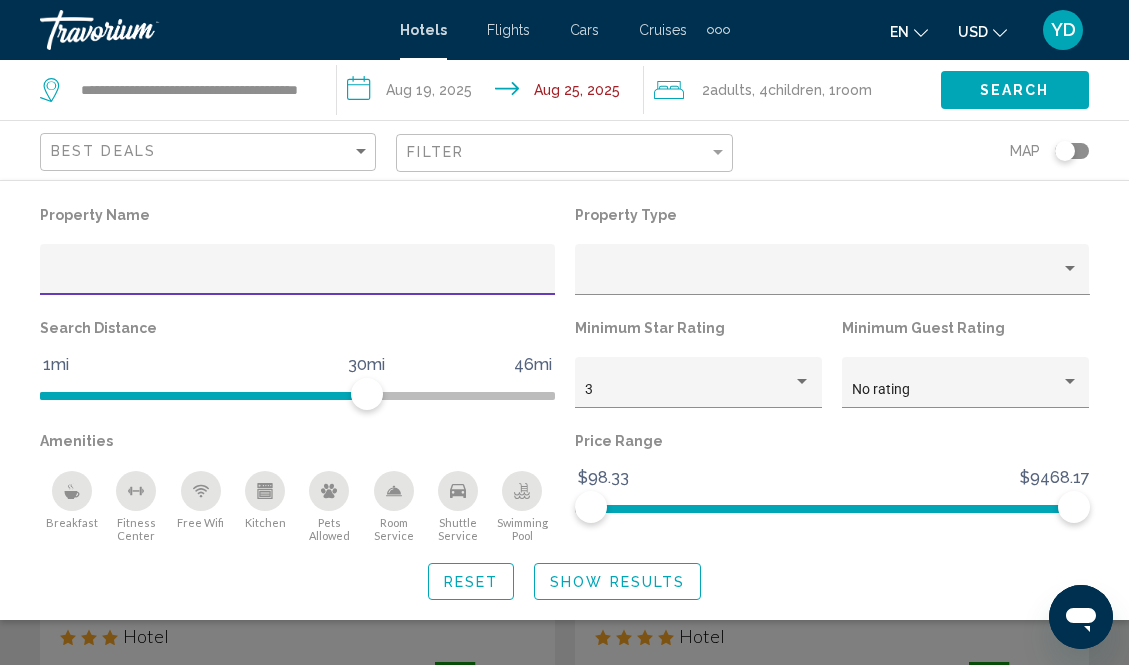 click at bounding box center [298, 277] 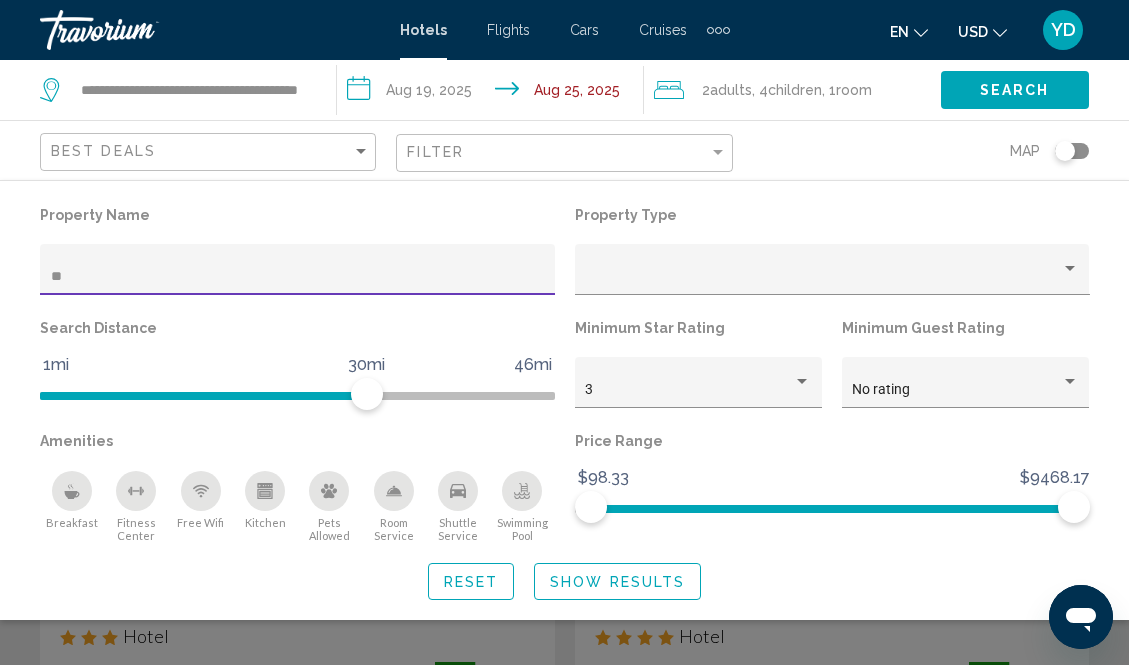 type on "*" 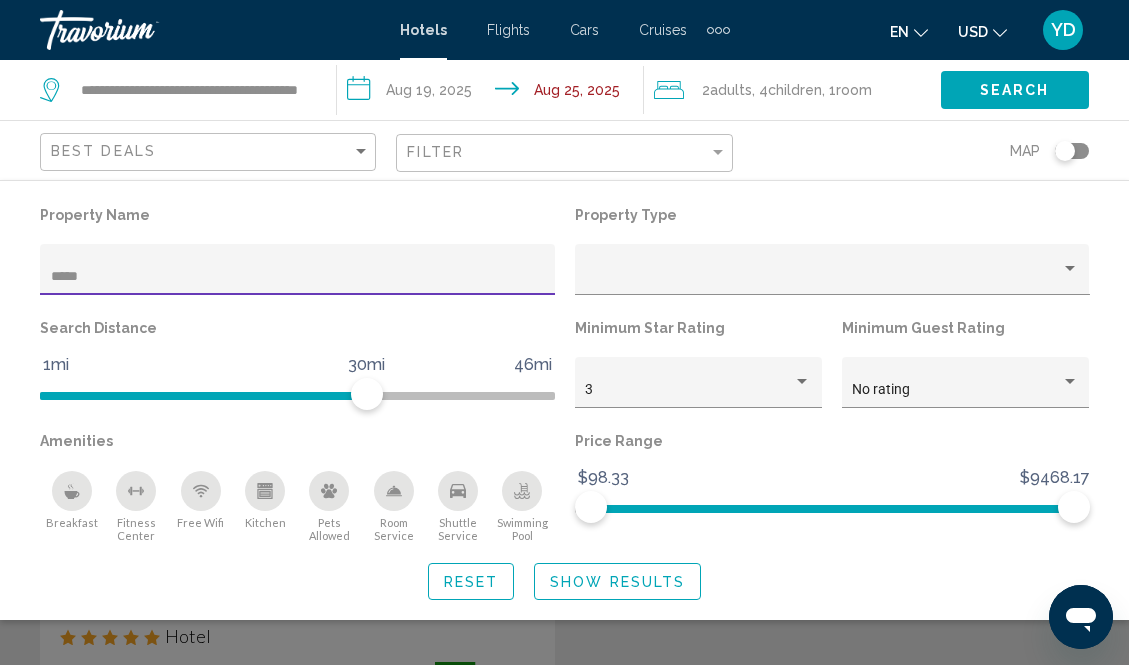 type on "*****" 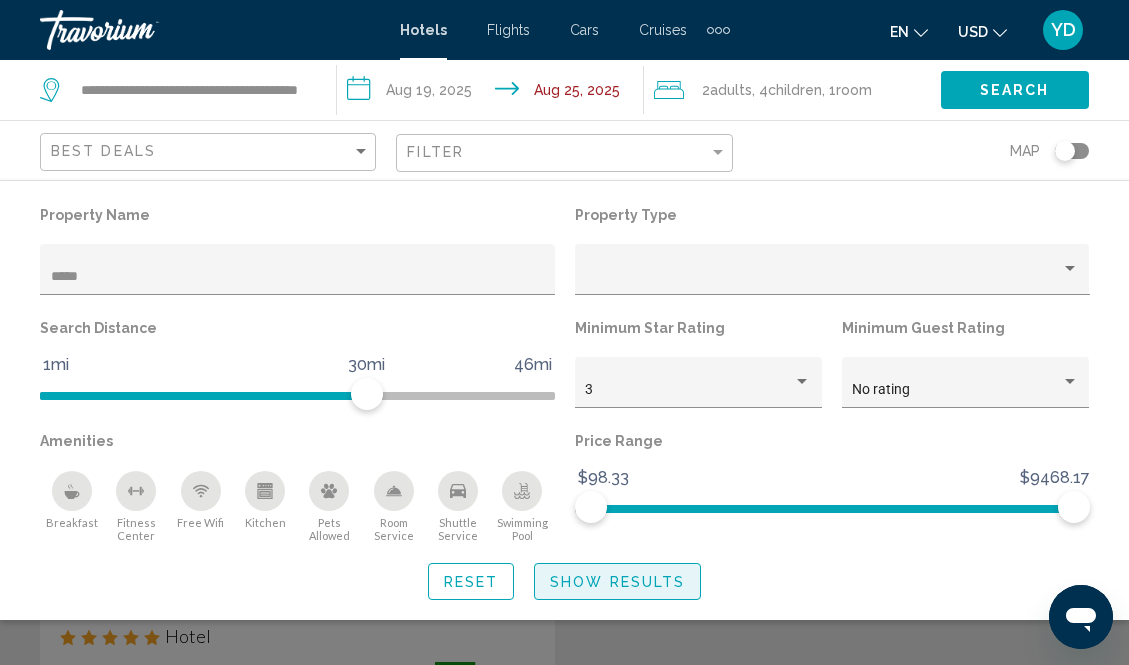 click on "Show Results" 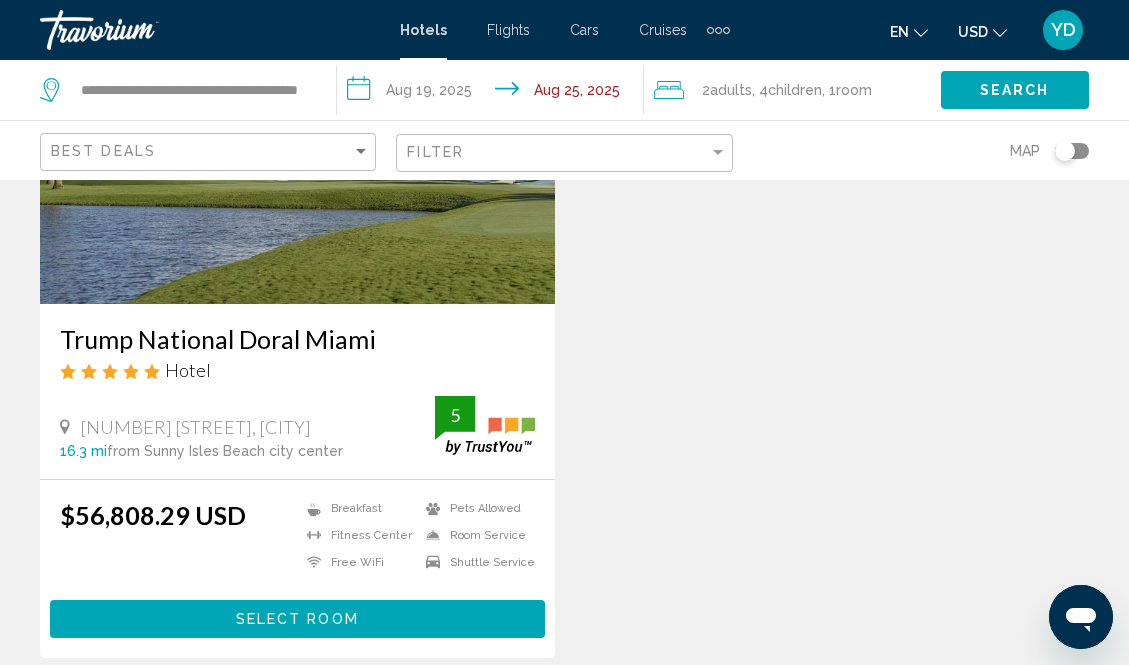 scroll, scrollTop: 0, scrollLeft: 0, axis: both 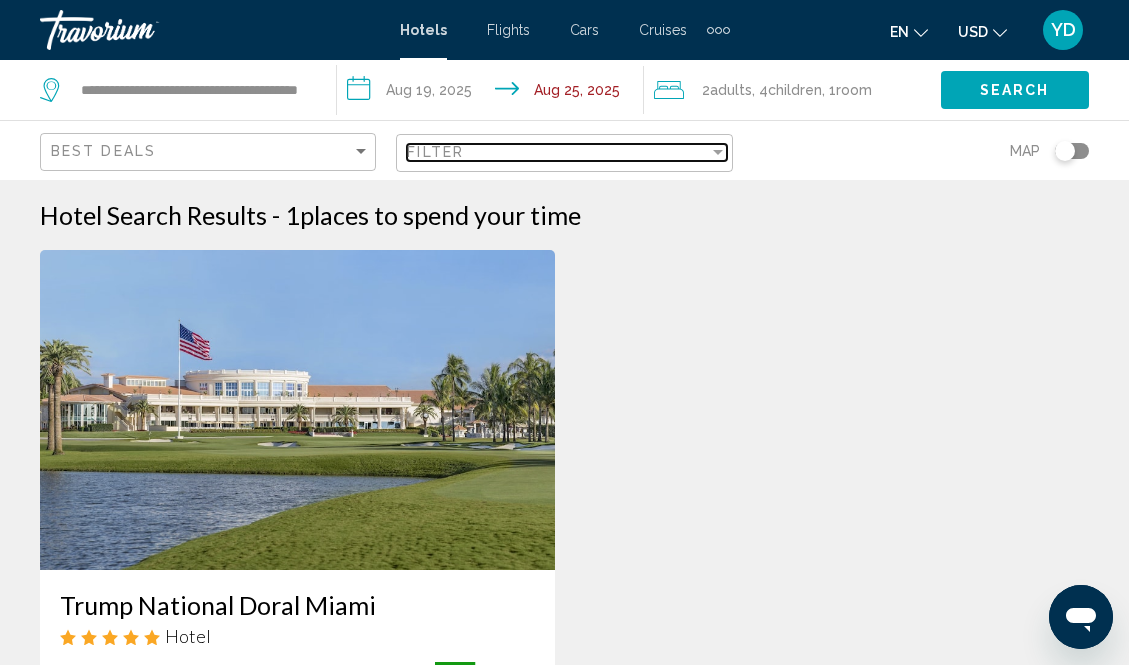 click on "Filter" at bounding box center [557, 152] 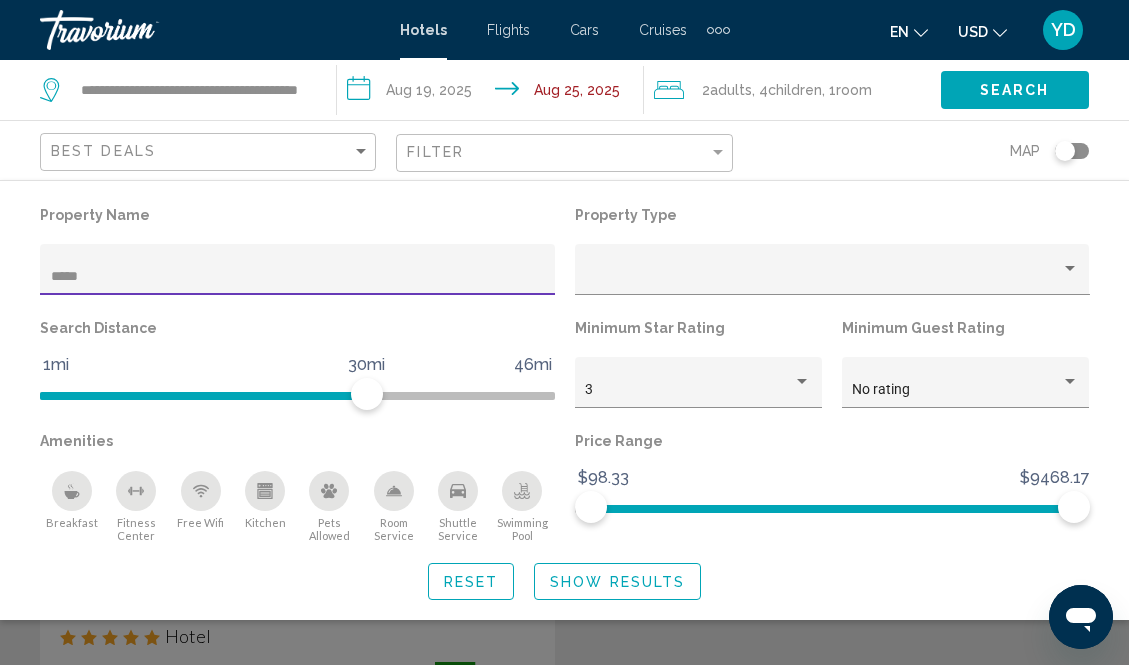 drag, startPoint x: 123, startPoint y: 276, endPoint x: 10, endPoint y: 274, distance: 113.0177 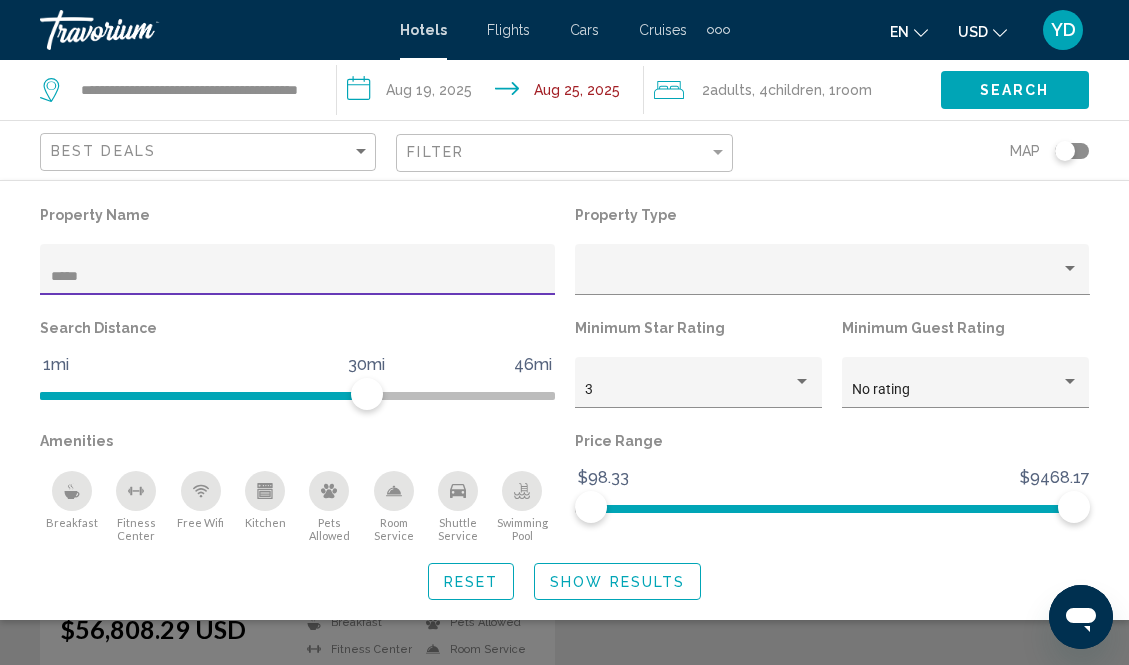 scroll, scrollTop: 153, scrollLeft: 0, axis: vertical 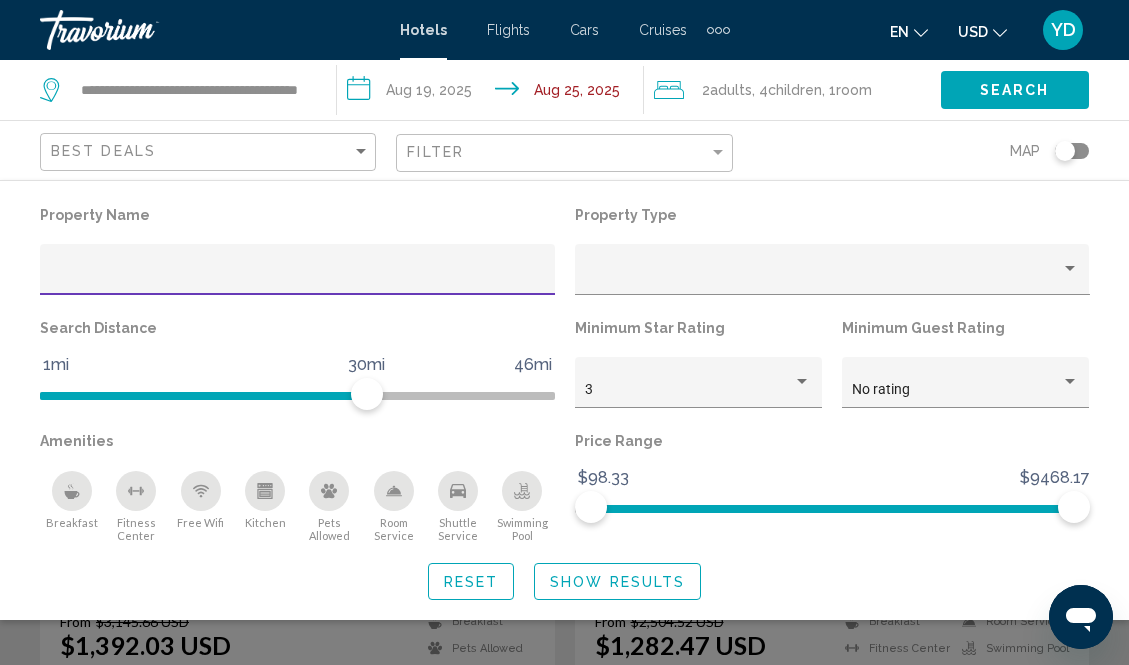 type 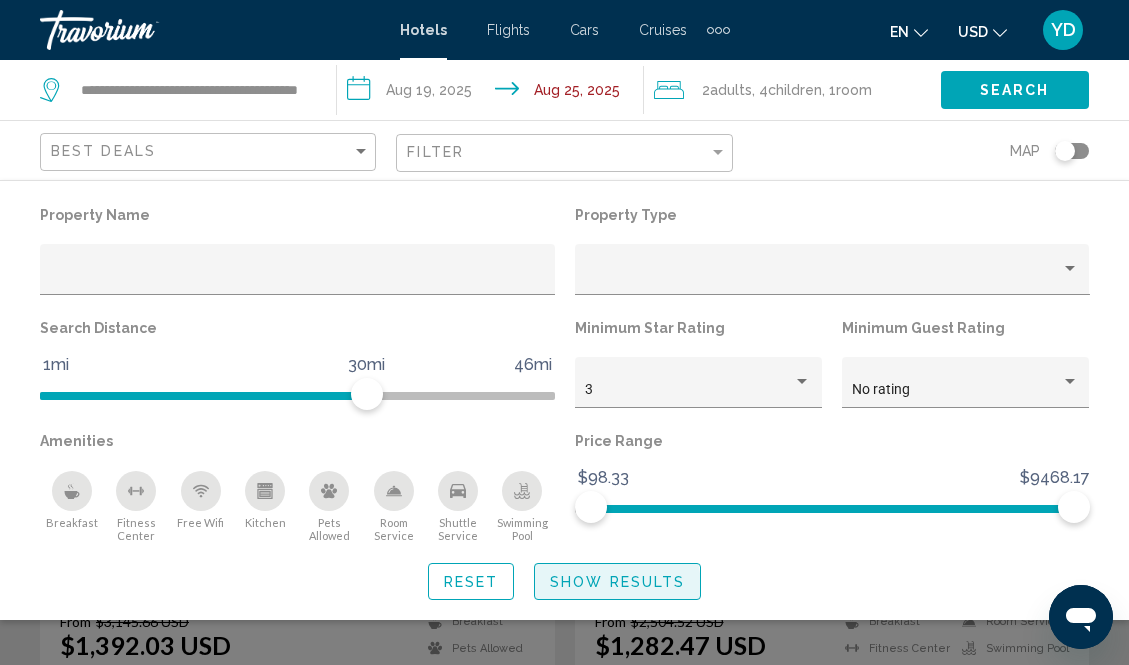 click on "Show Results" 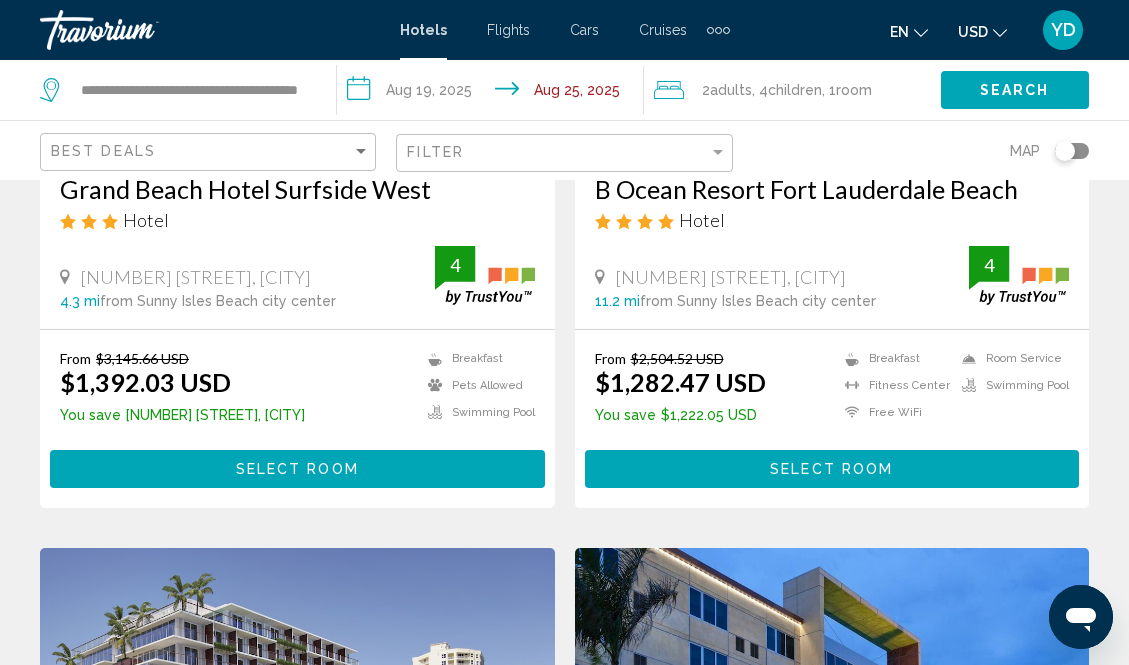scroll, scrollTop: 413, scrollLeft: 0, axis: vertical 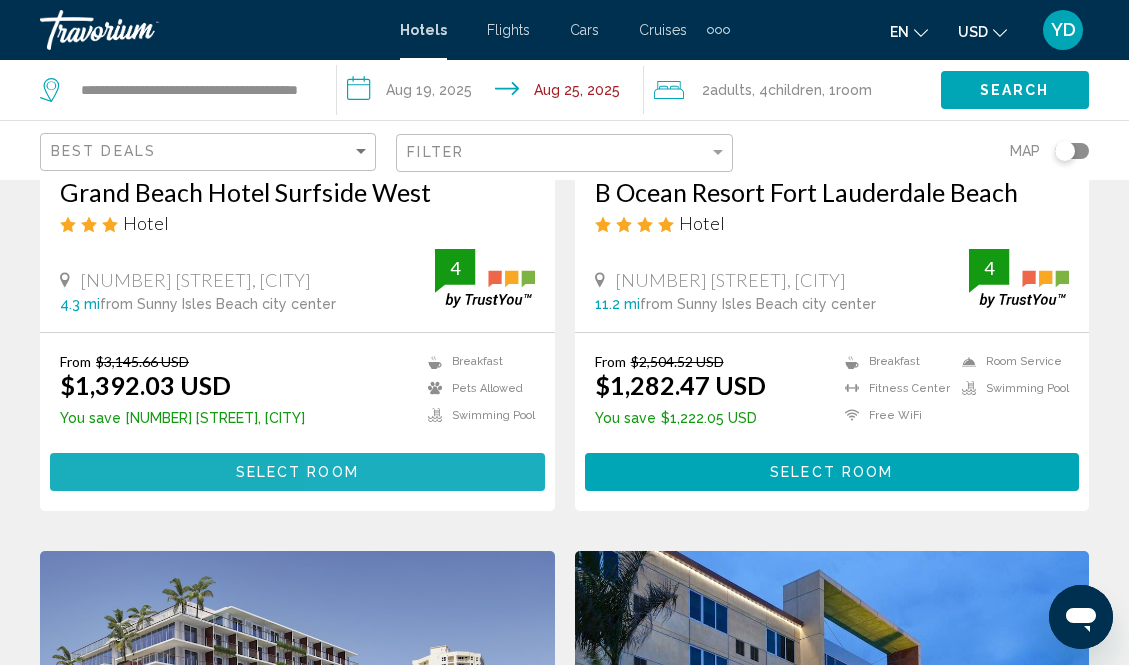 click on "Select Room" at bounding box center (297, 471) 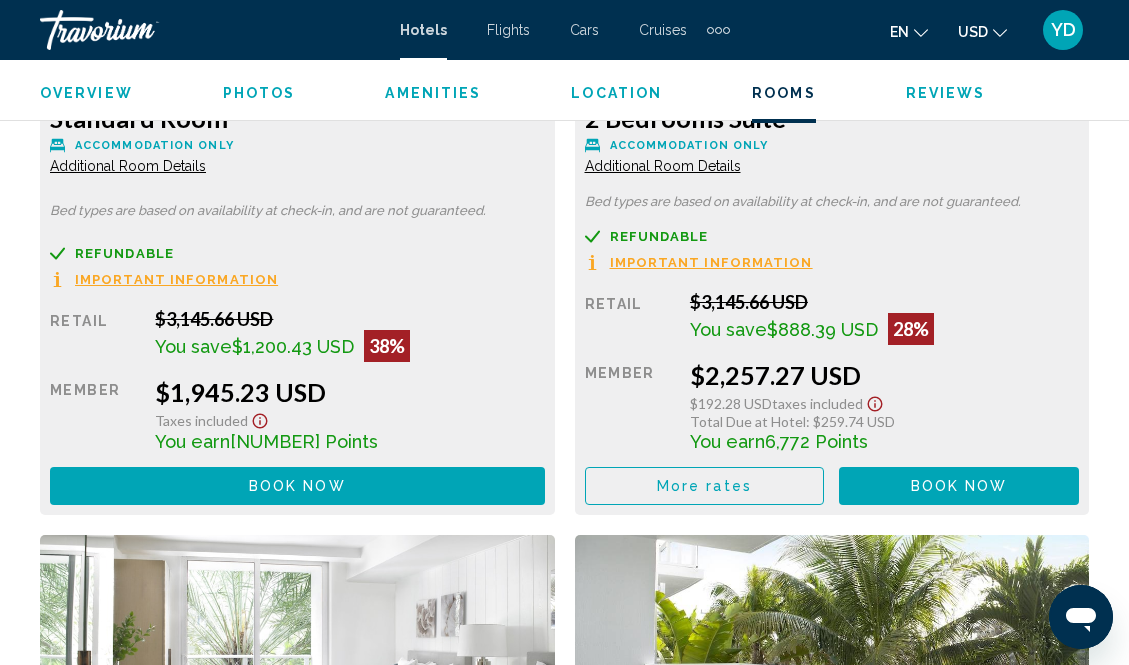 scroll, scrollTop: 3999, scrollLeft: 0, axis: vertical 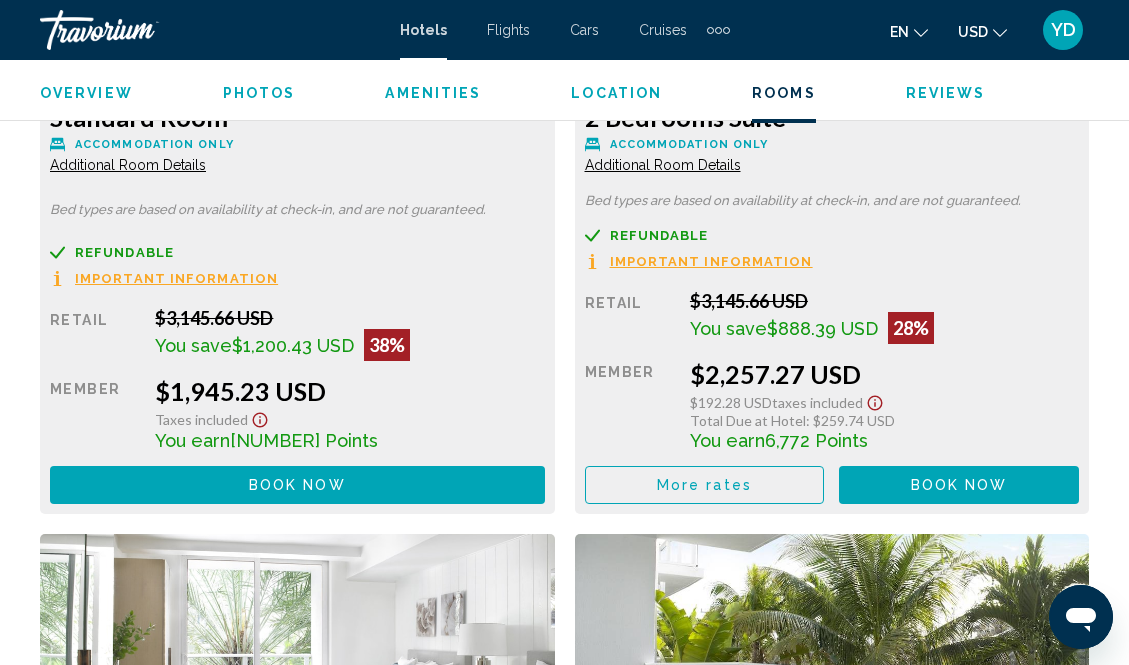 type 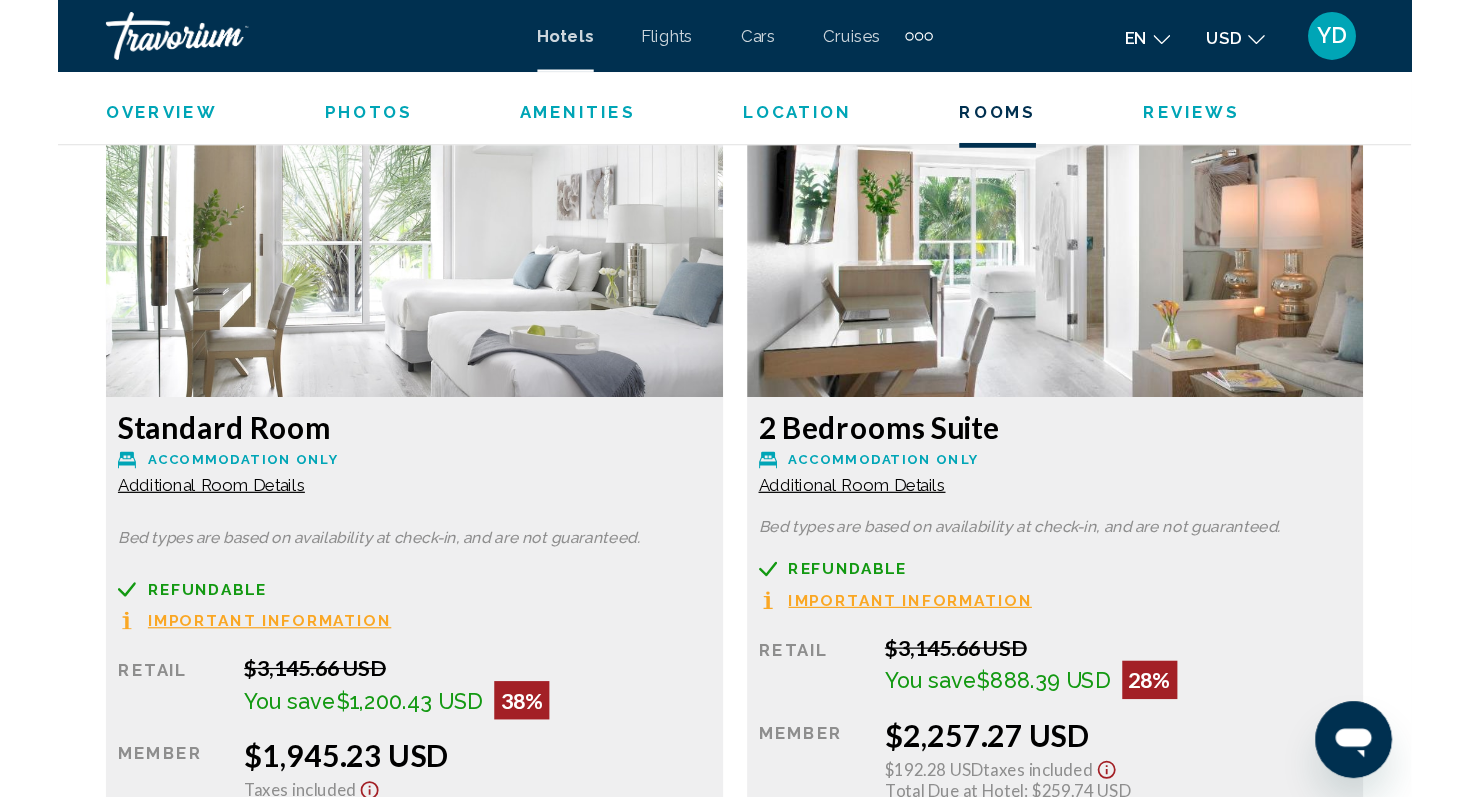 scroll, scrollTop: 3765, scrollLeft: 0, axis: vertical 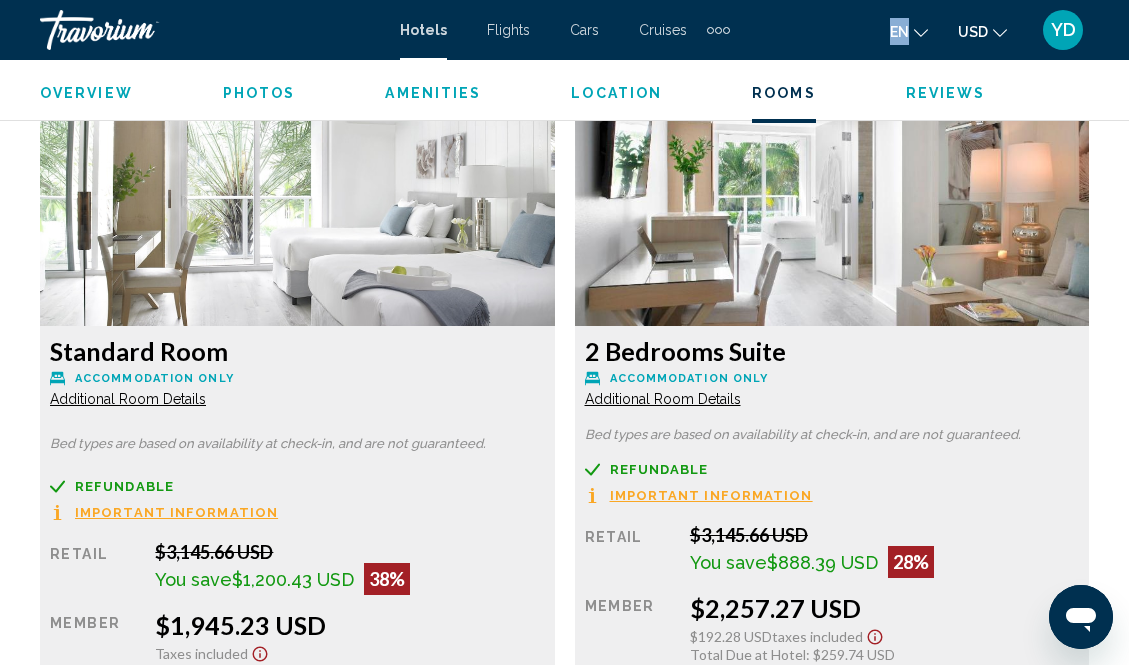 drag, startPoint x: 420, startPoint y: 50, endPoint x: 322, endPoint y: 50, distance: 98 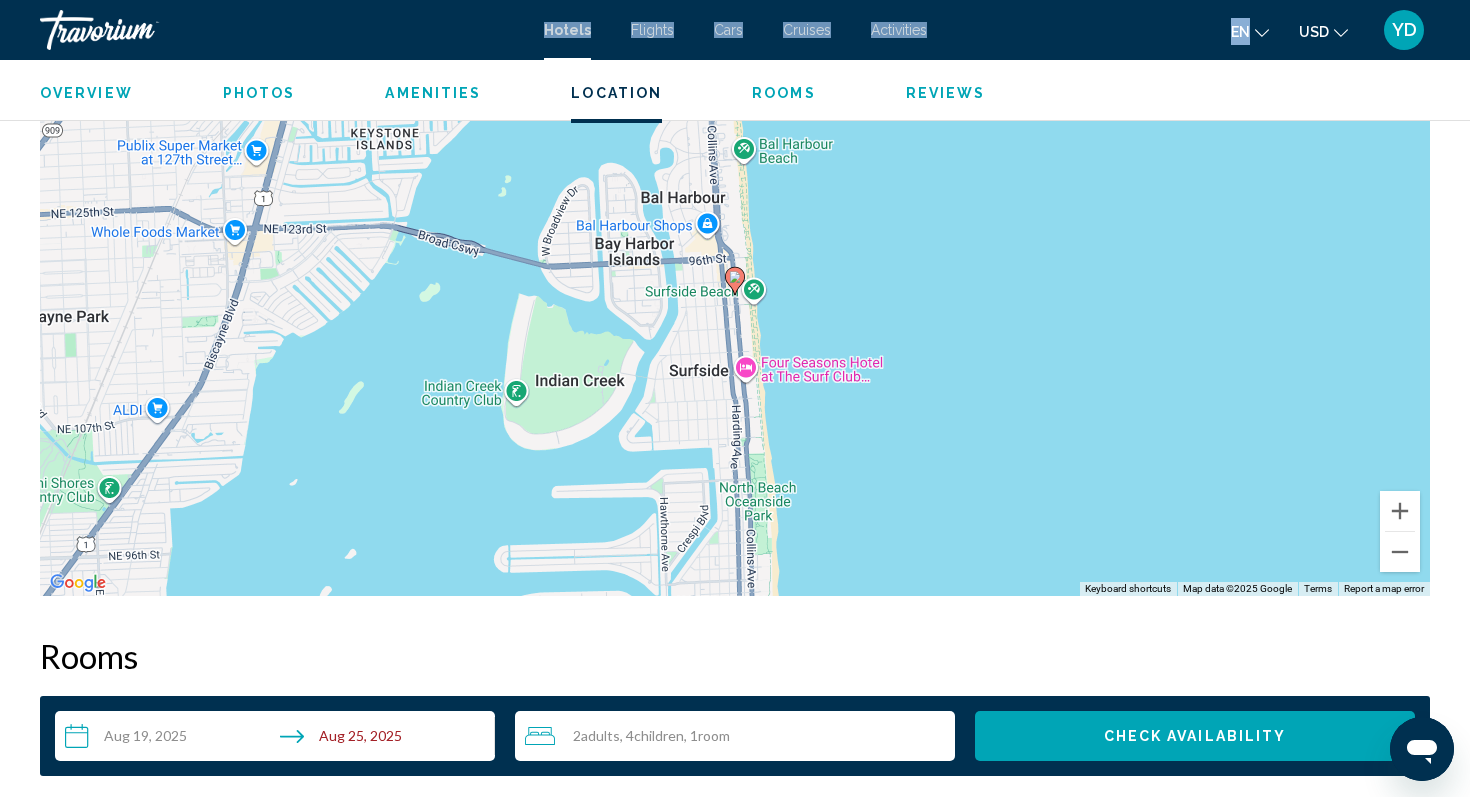 scroll, scrollTop: 2242, scrollLeft: 0, axis: vertical 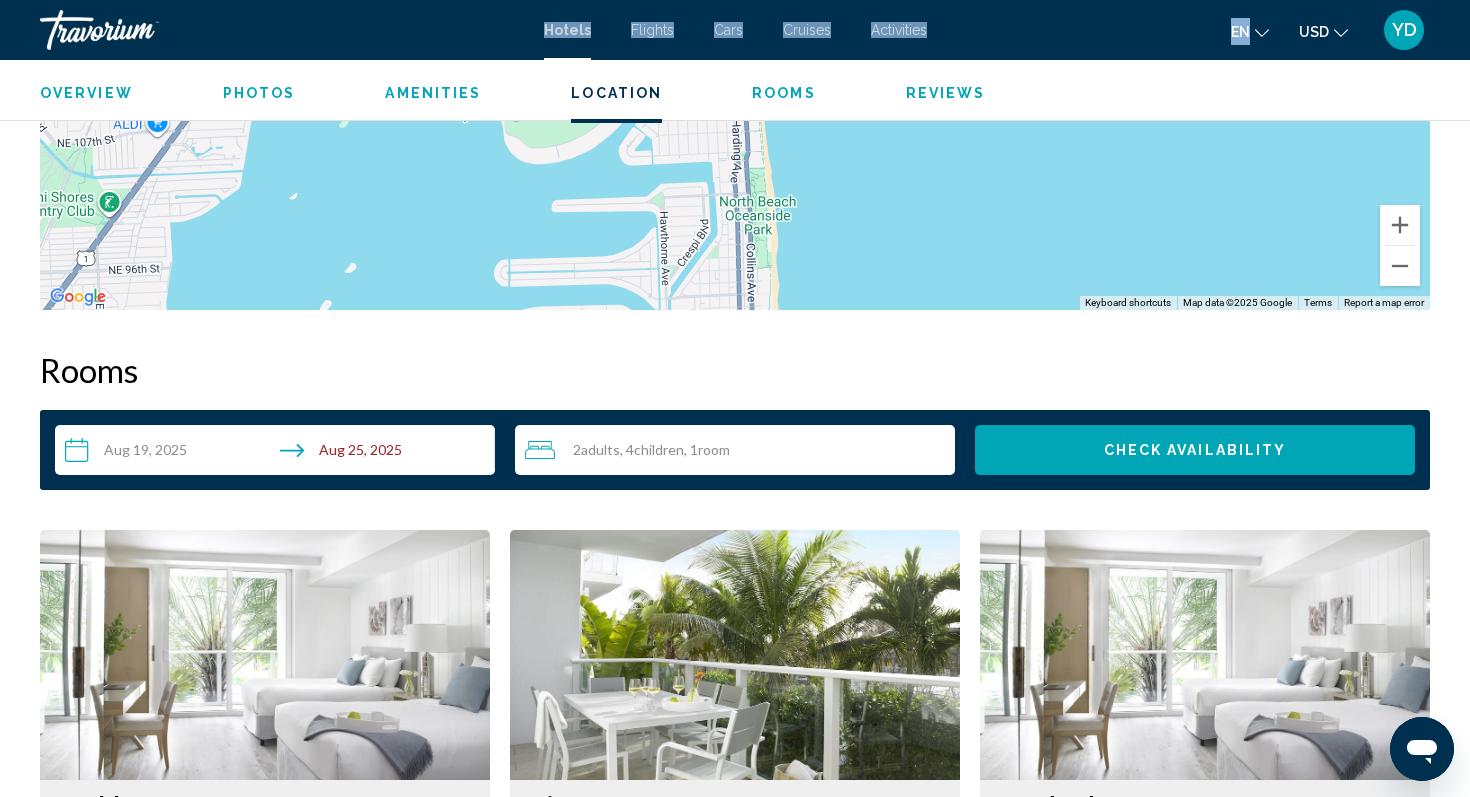 click on "Adults" at bounding box center [600, 449] 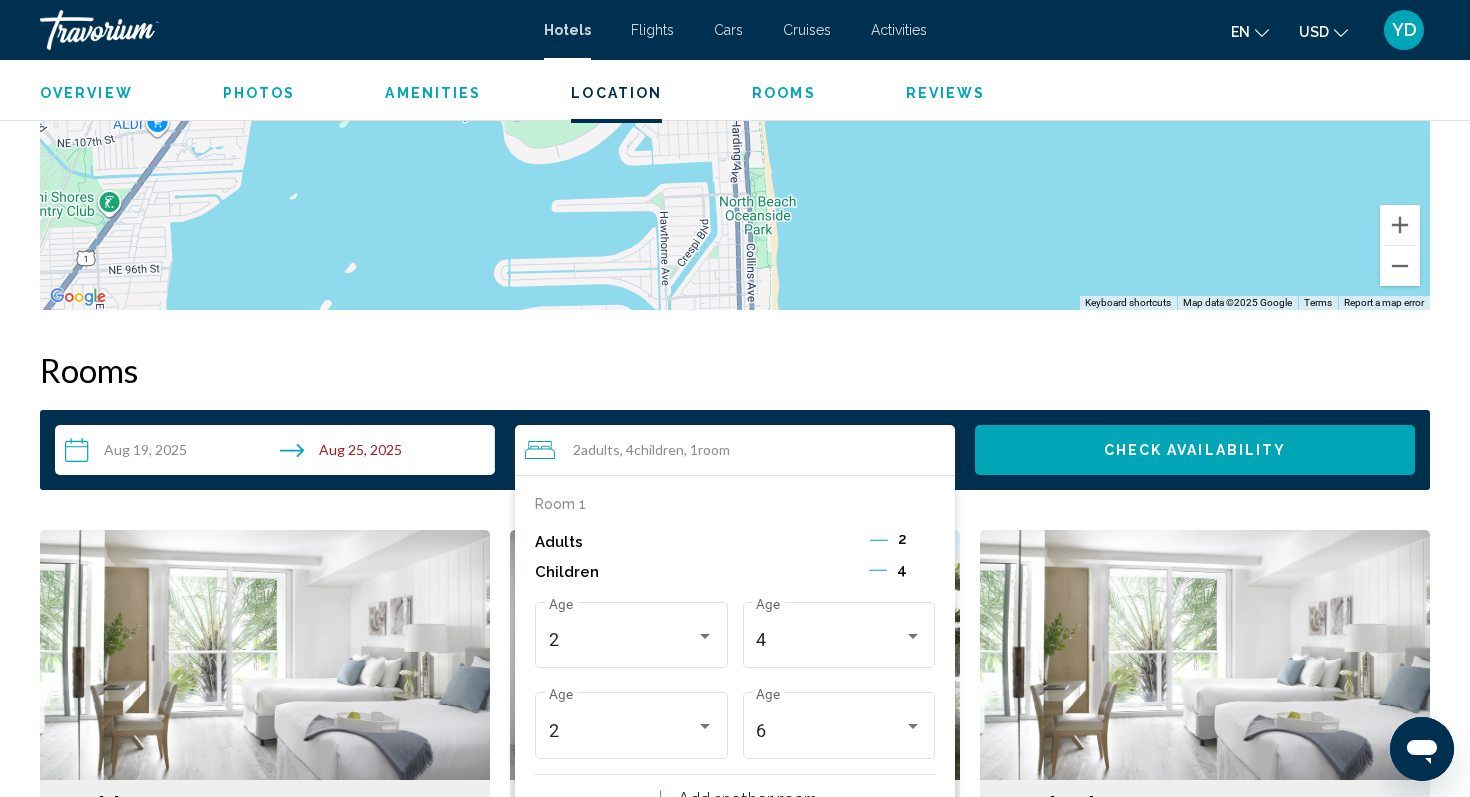 click on "Rooms" at bounding box center (735, 370) 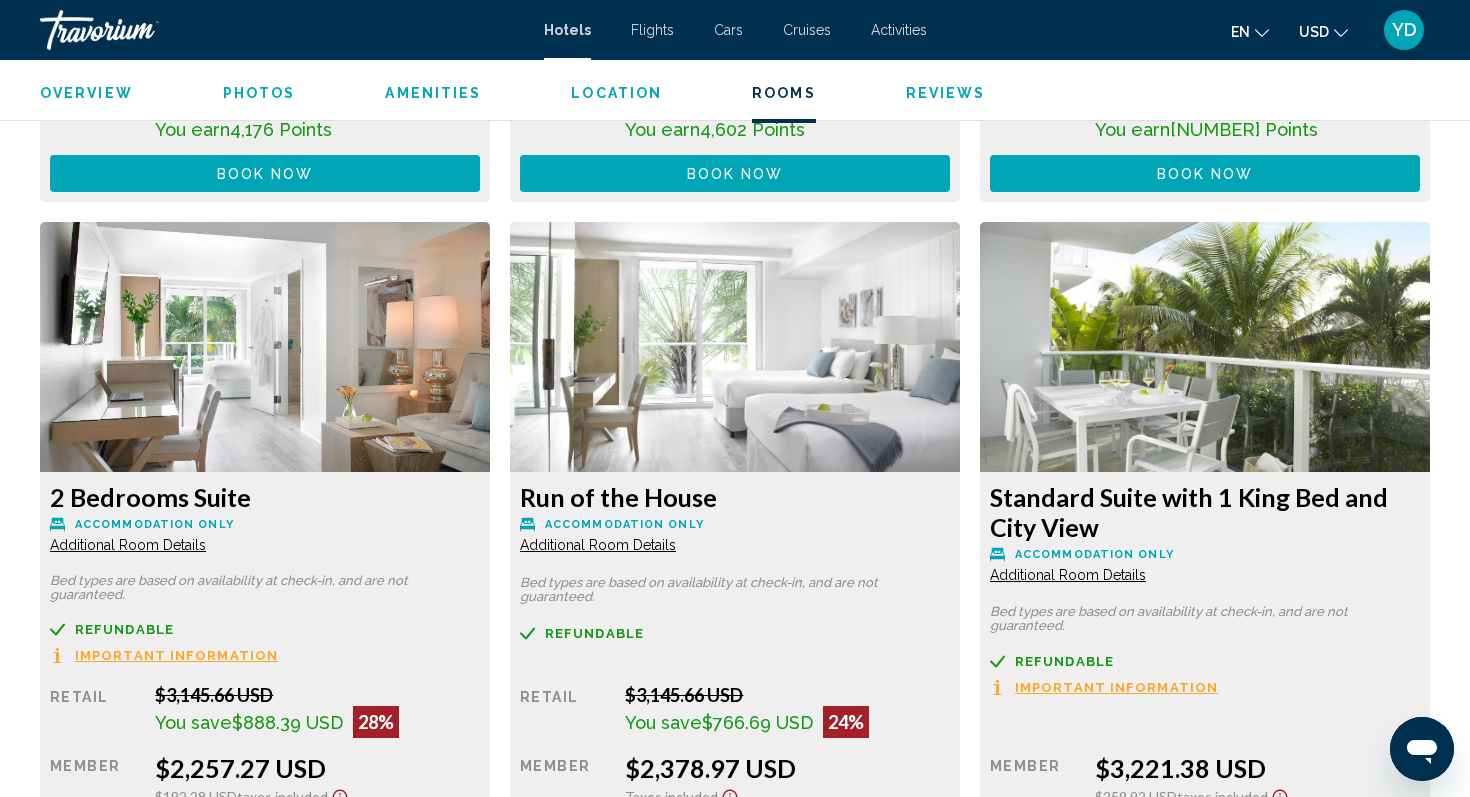 scroll, scrollTop: 3385, scrollLeft: 0, axis: vertical 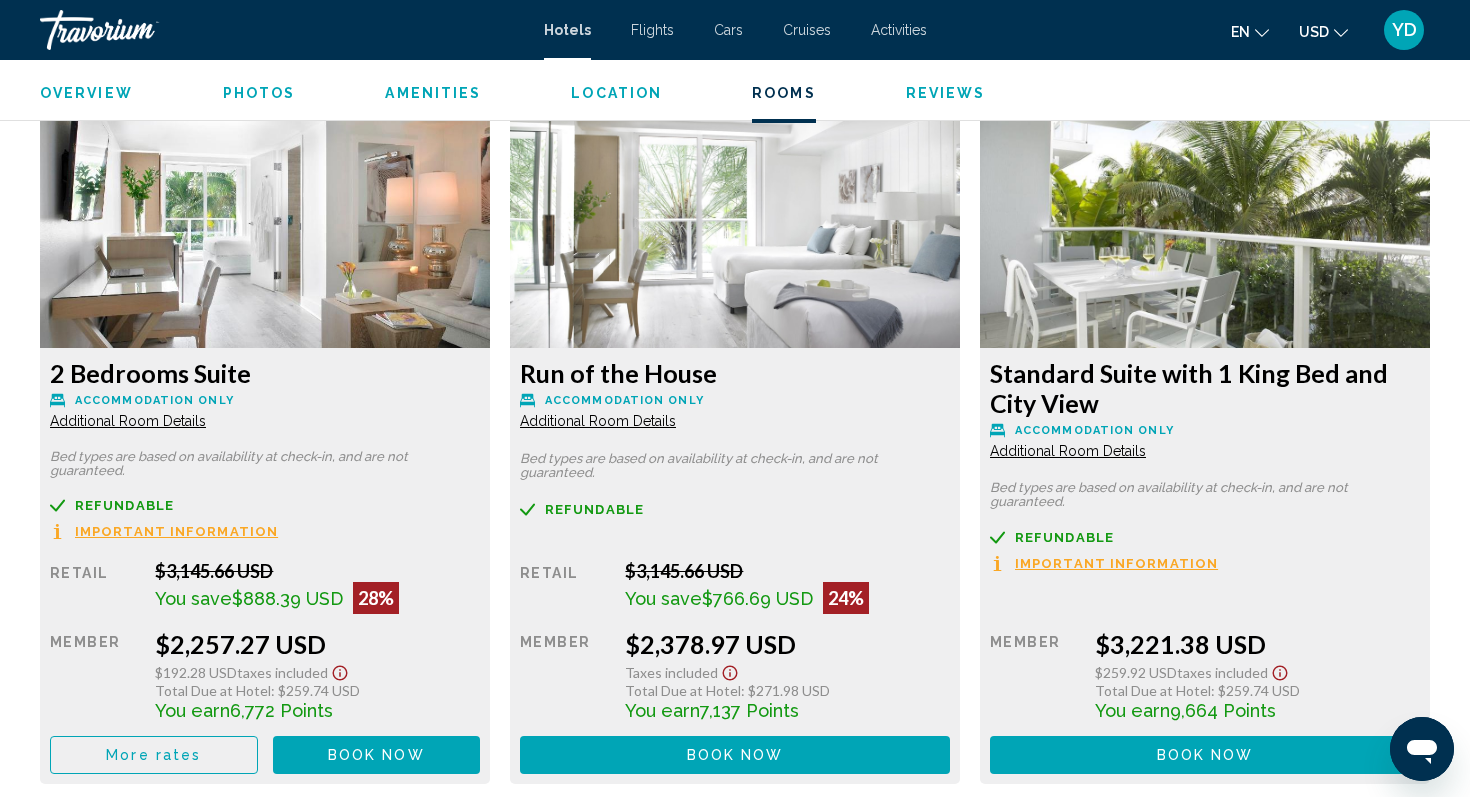 click on "Additional Room Details" at bounding box center [128, -290] 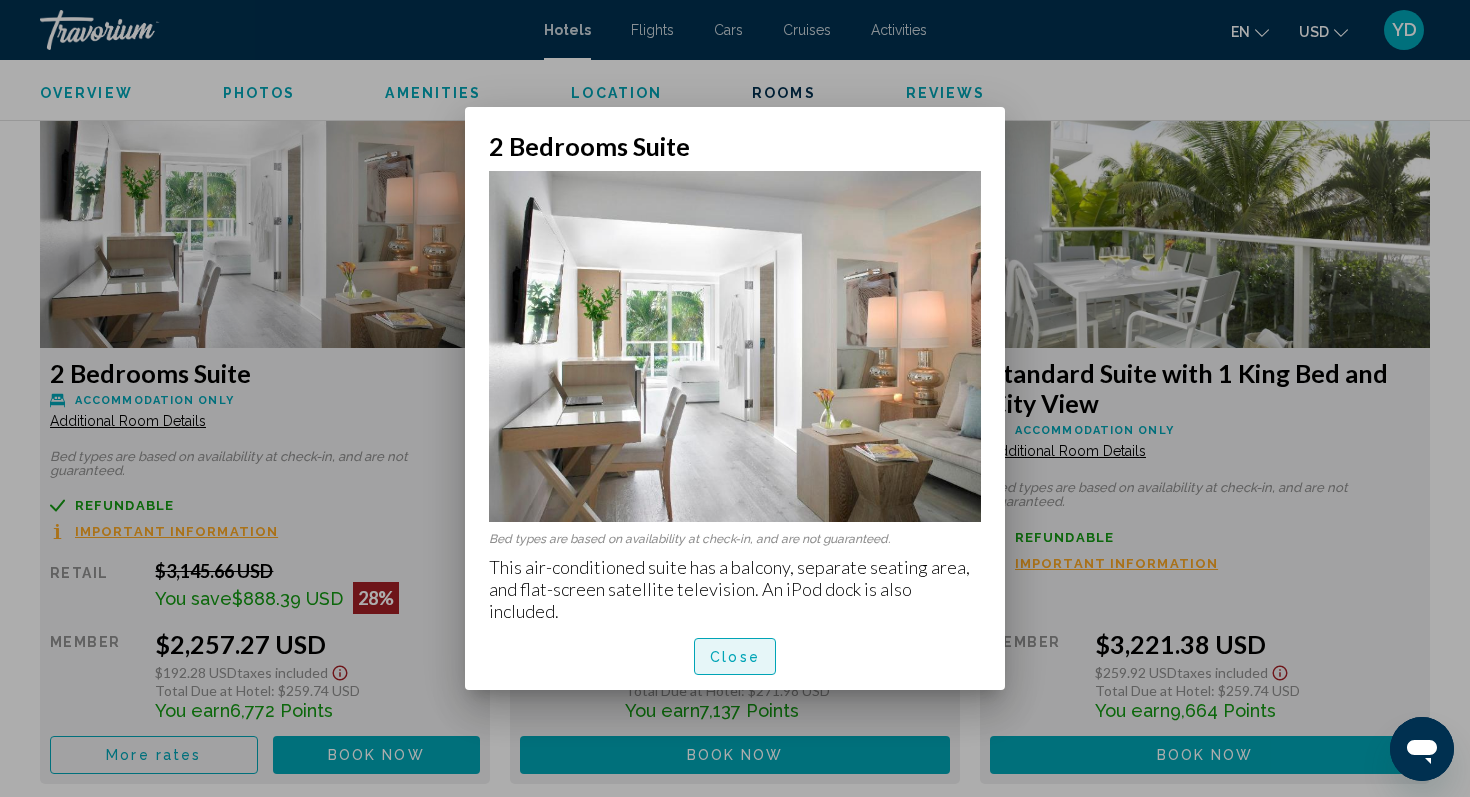 click on "Close" at bounding box center (735, 657) 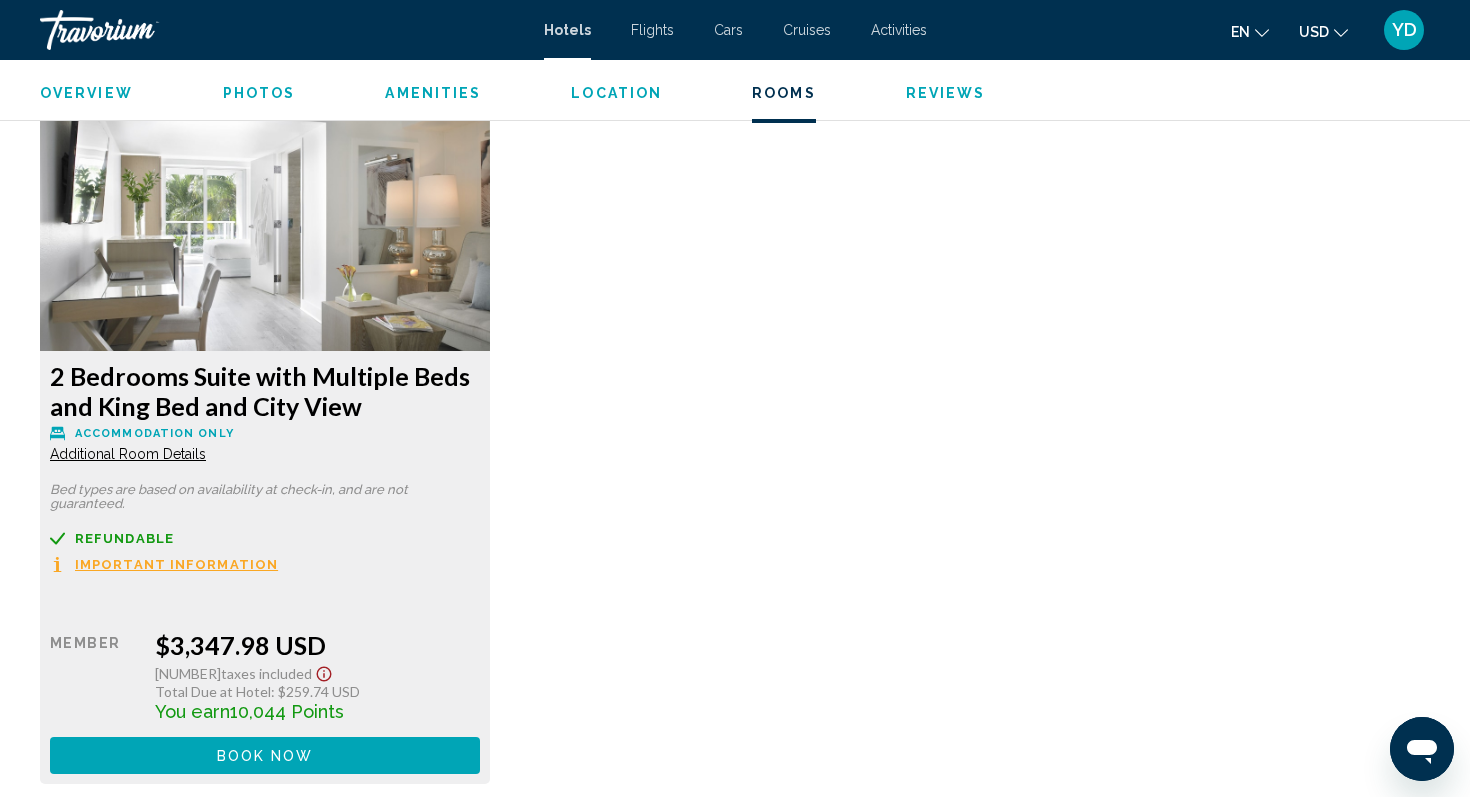 scroll, scrollTop: 4096, scrollLeft: 0, axis: vertical 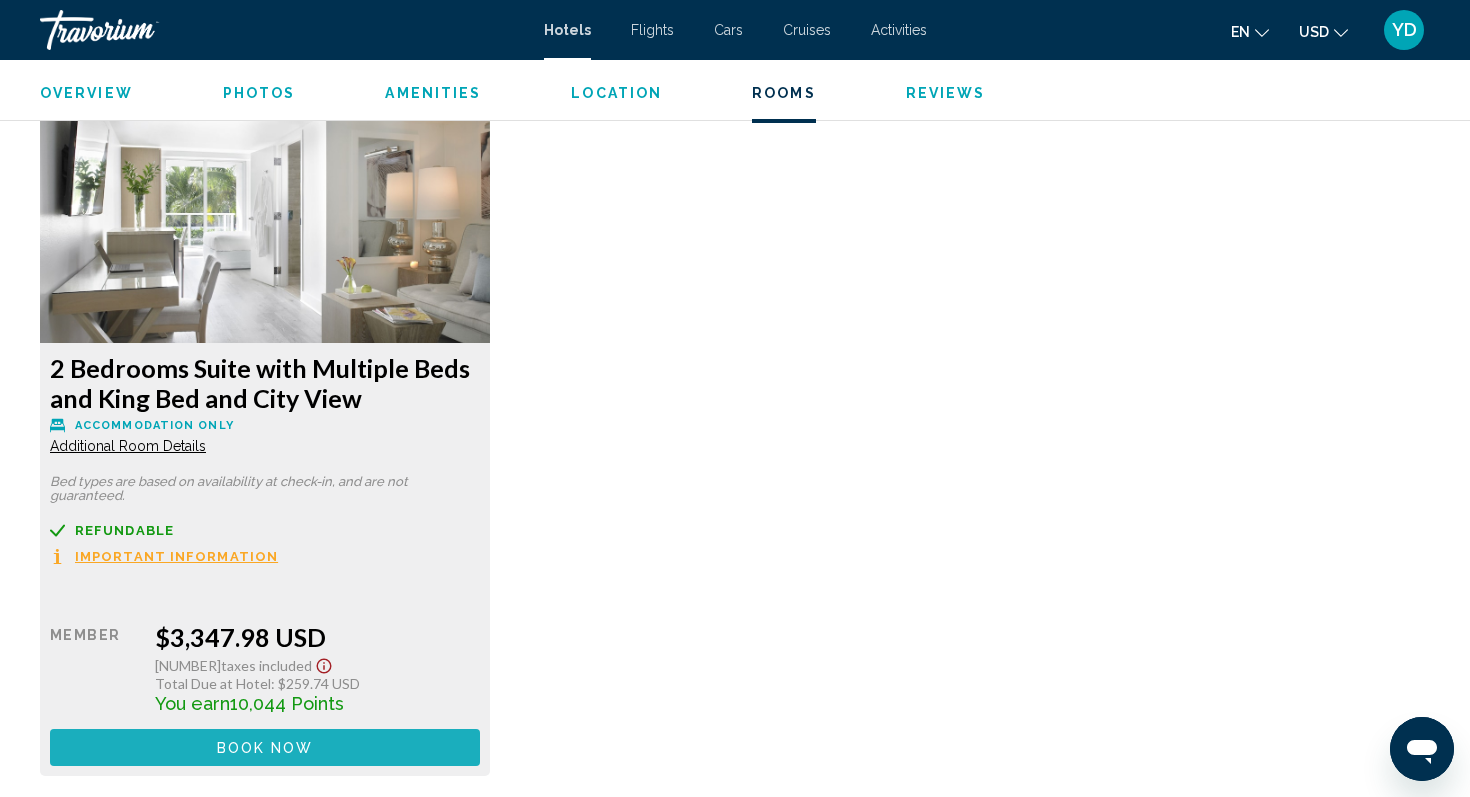 click on "Book now" at bounding box center (265, 748) 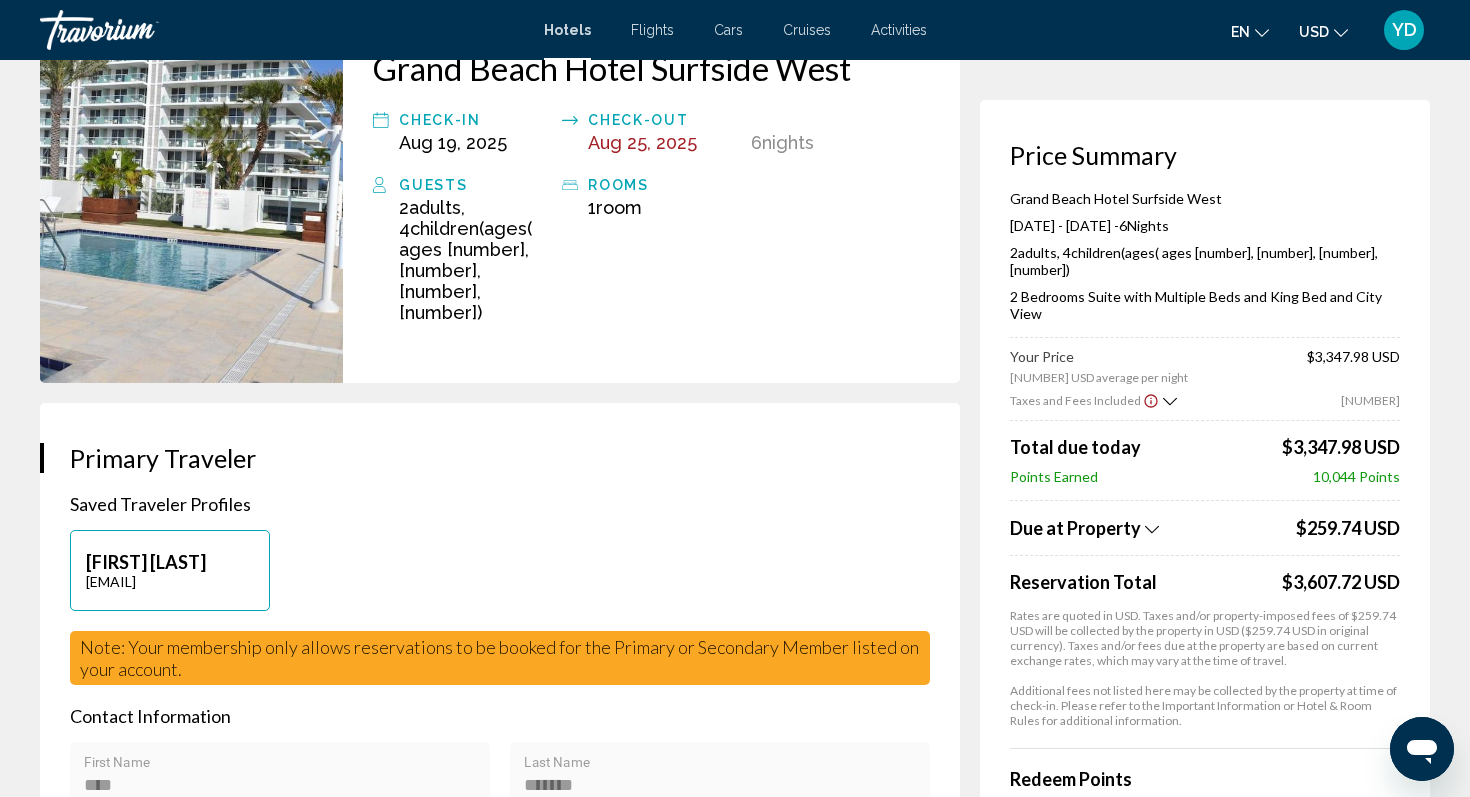 scroll, scrollTop: 172, scrollLeft: 0, axis: vertical 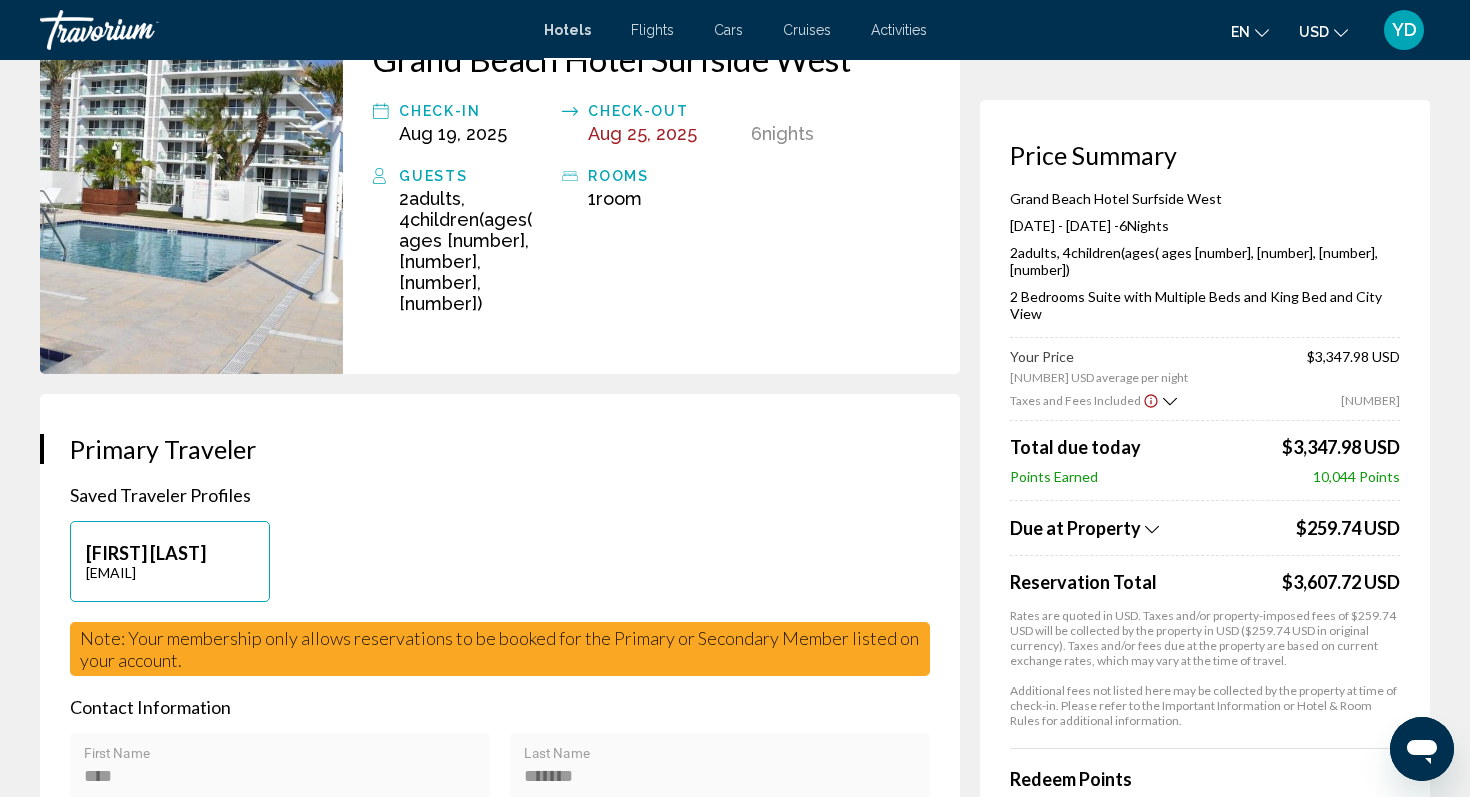 click on "Yona Davidov" at bounding box center [170, 553] 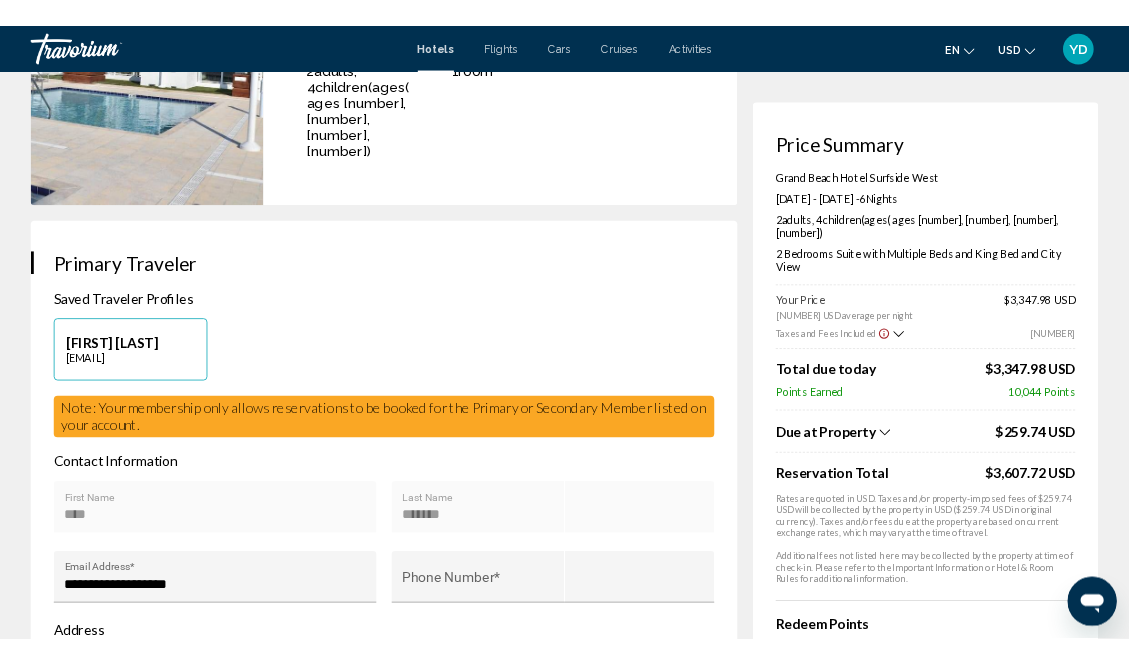 scroll, scrollTop: 320, scrollLeft: 0, axis: vertical 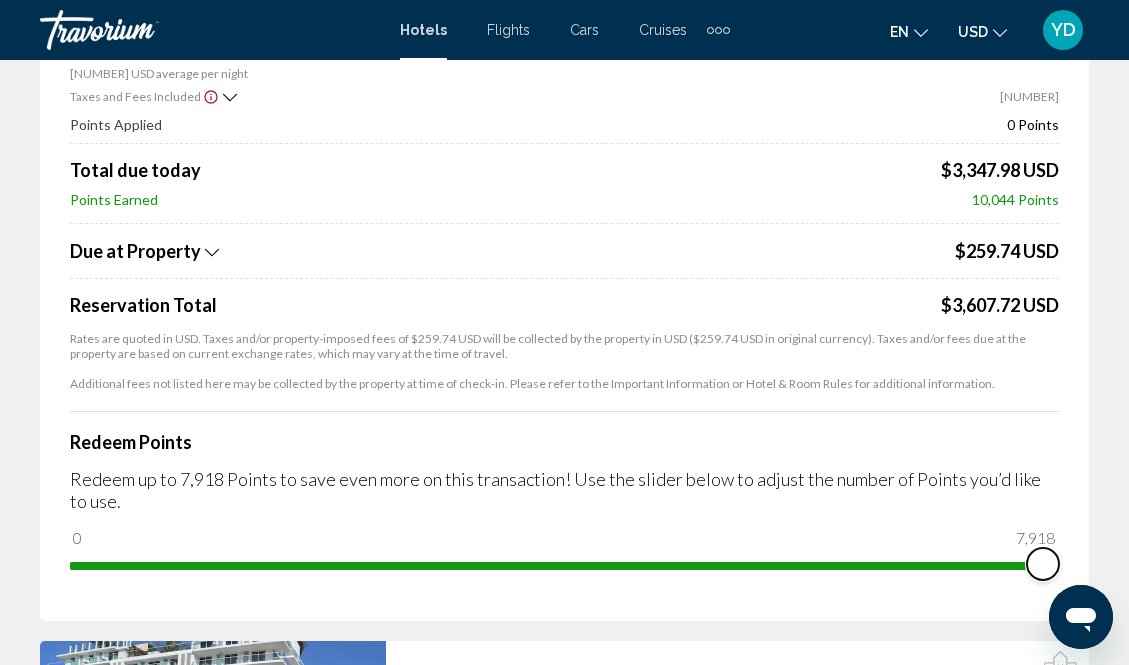 drag, startPoint x: 88, startPoint y: 535, endPoint x: 1206, endPoint y: 628, distance: 1121.8615 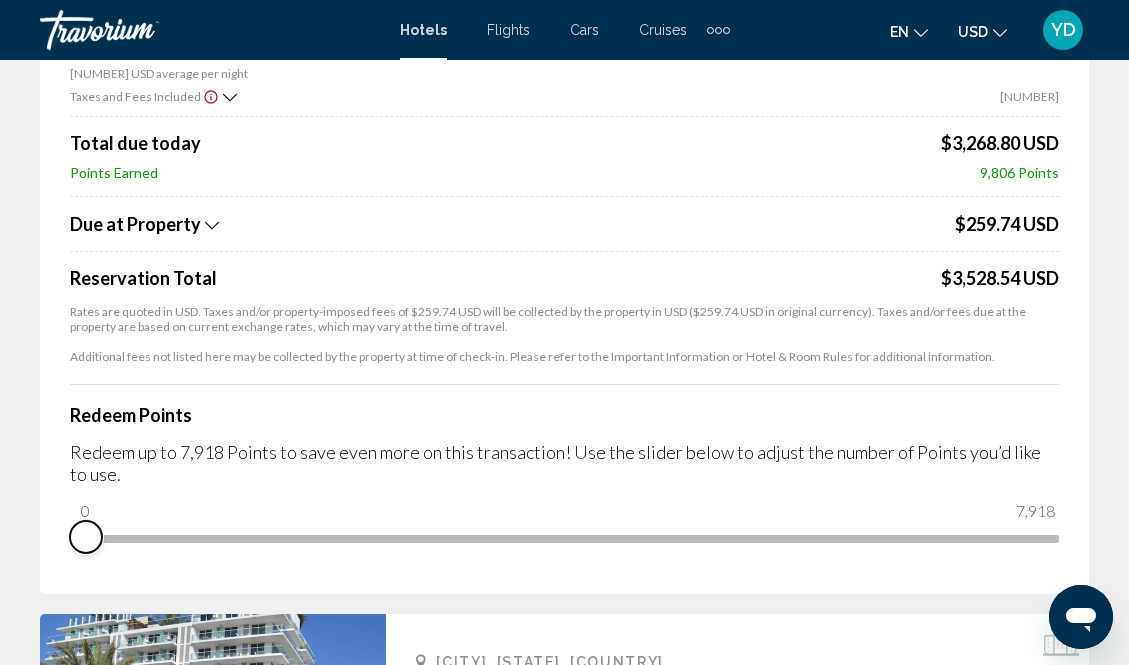 drag, startPoint x: 1041, startPoint y: 565, endPoint x: -148, endPoint y: 619, distance: 1190.2256 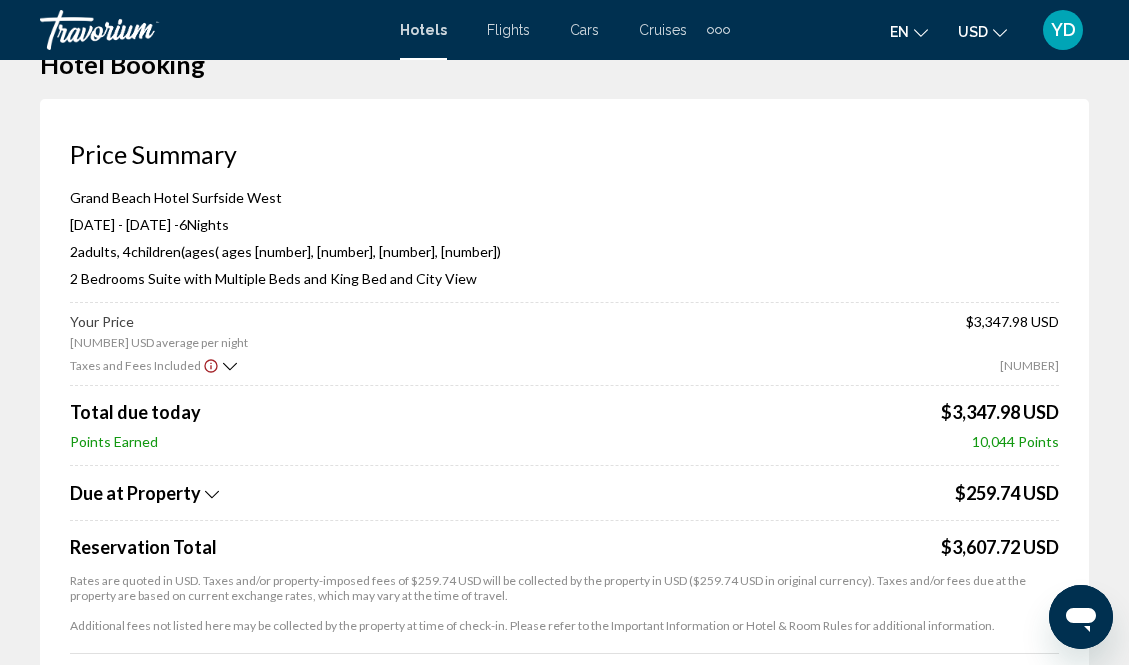 scroll, scrollTop: 136, scrollLeft: 0, axis: vertical 